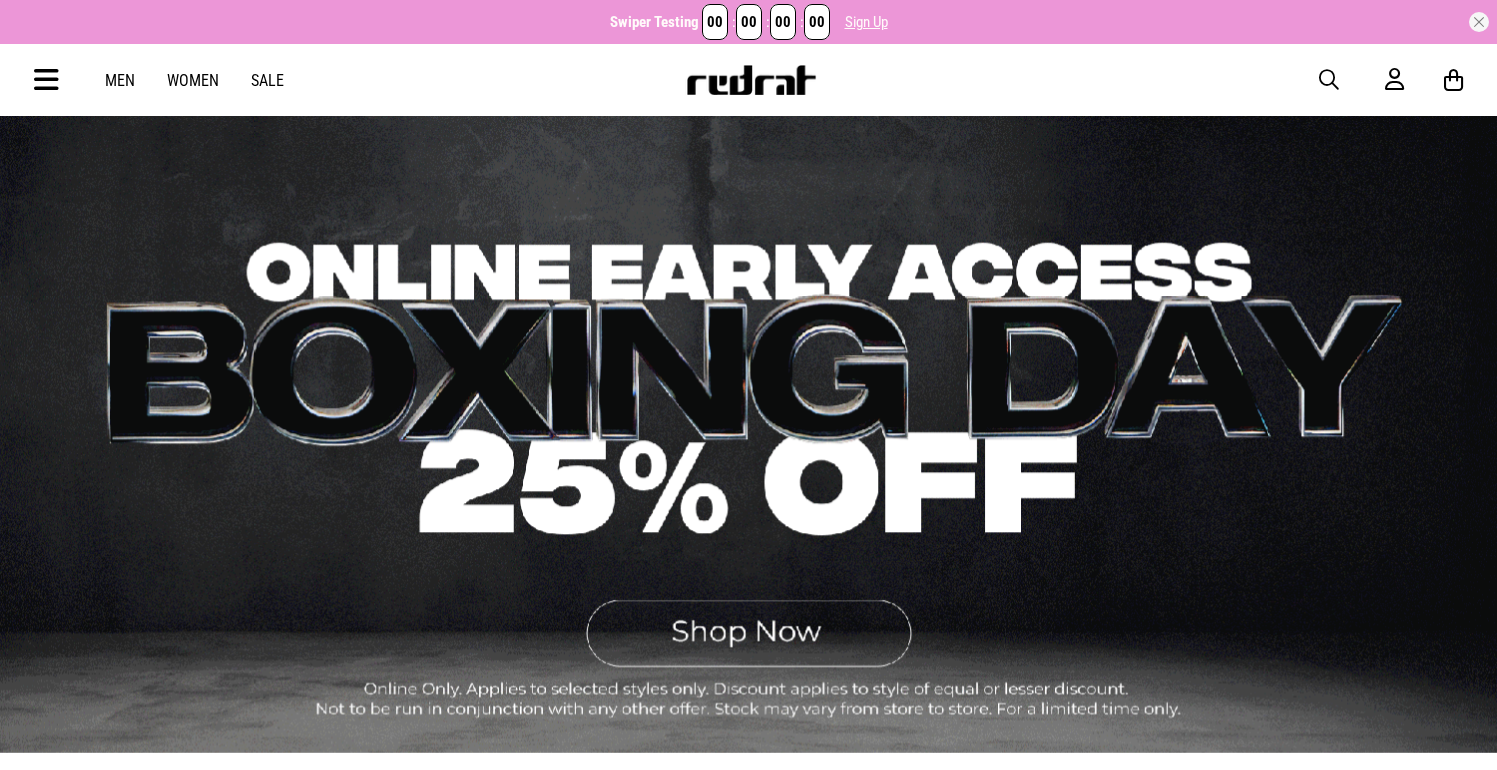 scroll, scrollTop: 3288, scrollLeft: 0, axis: vertical 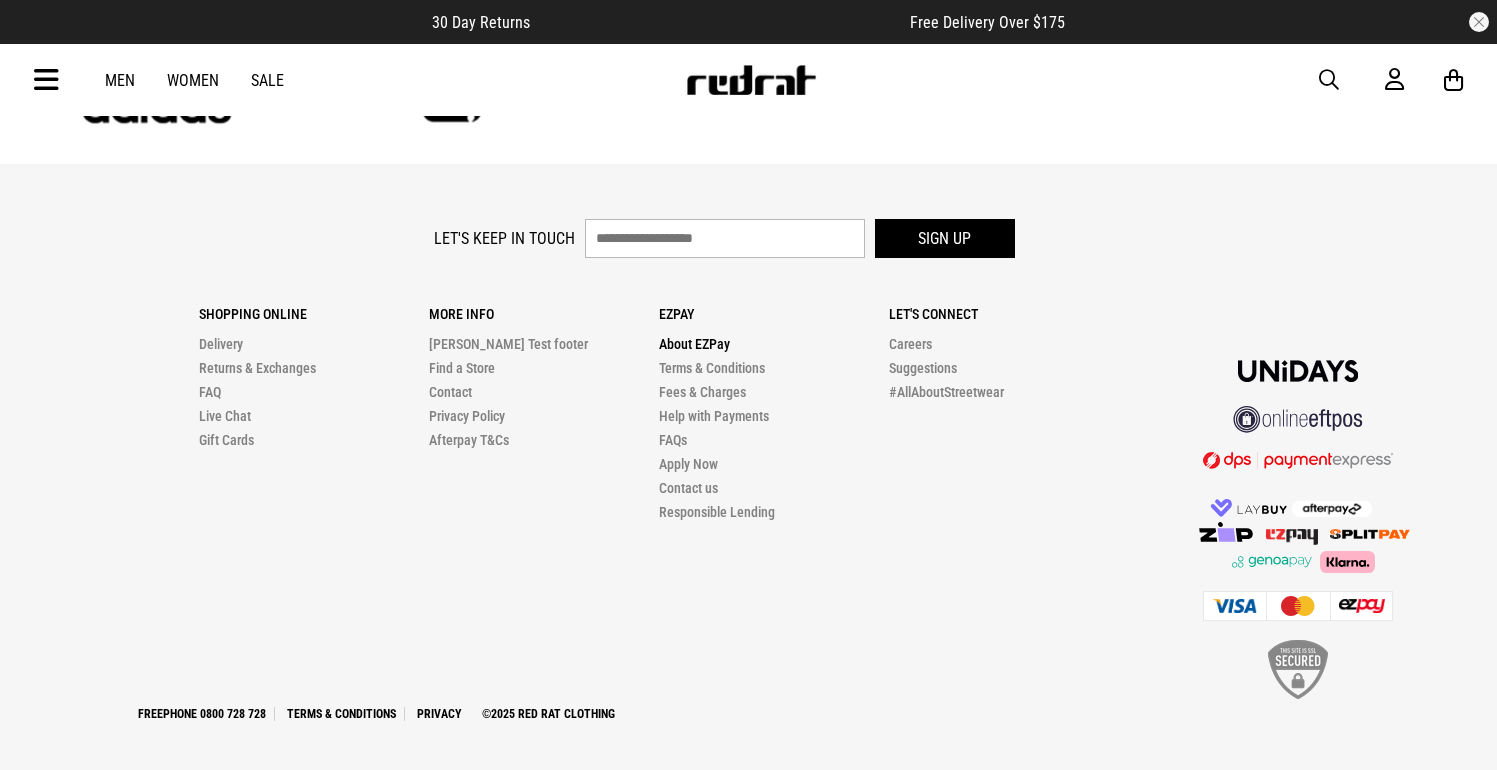 click on "About EZPay" at bounding box center [694, 344] 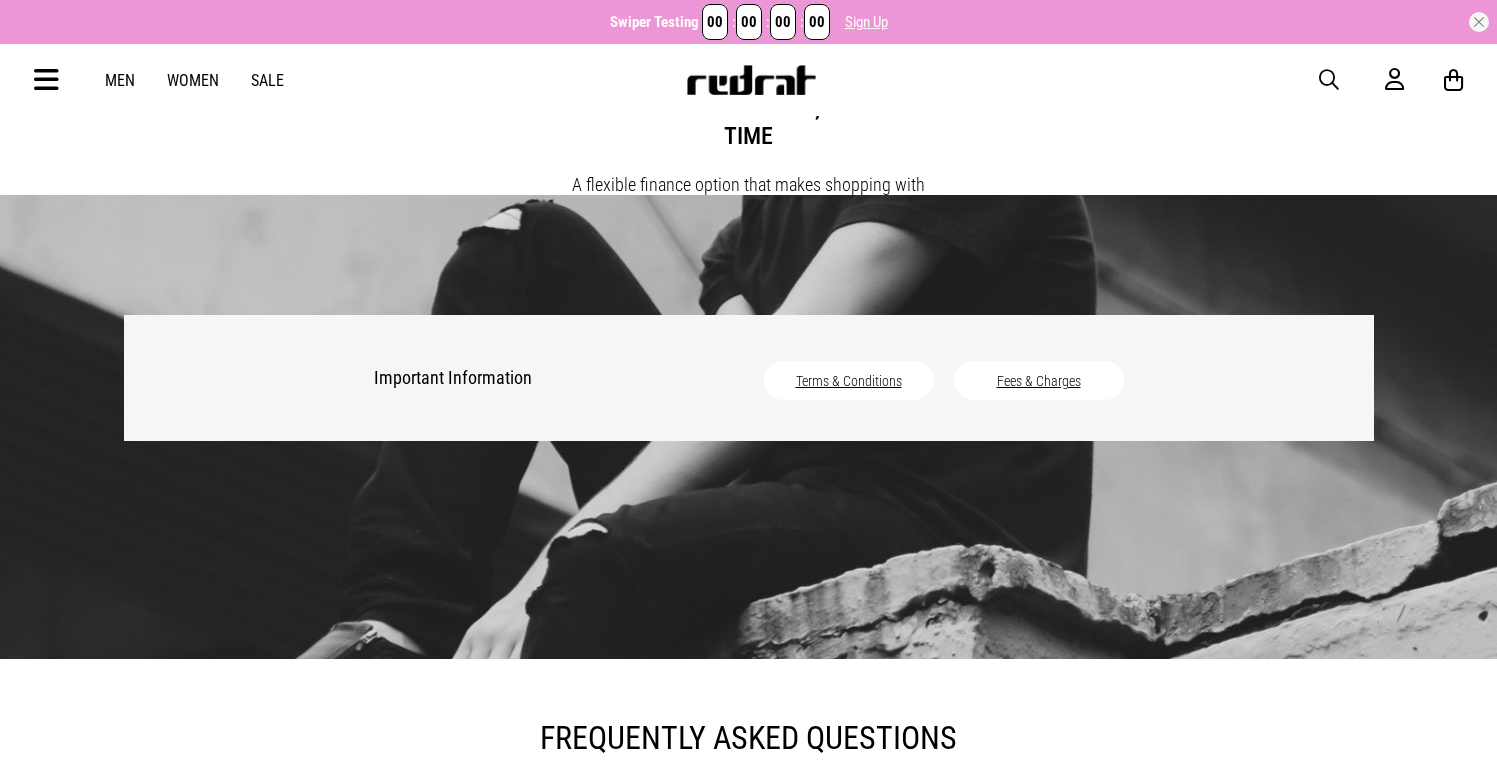 scroll, scrollTop: 0, scrollLeft: 0, axis: both 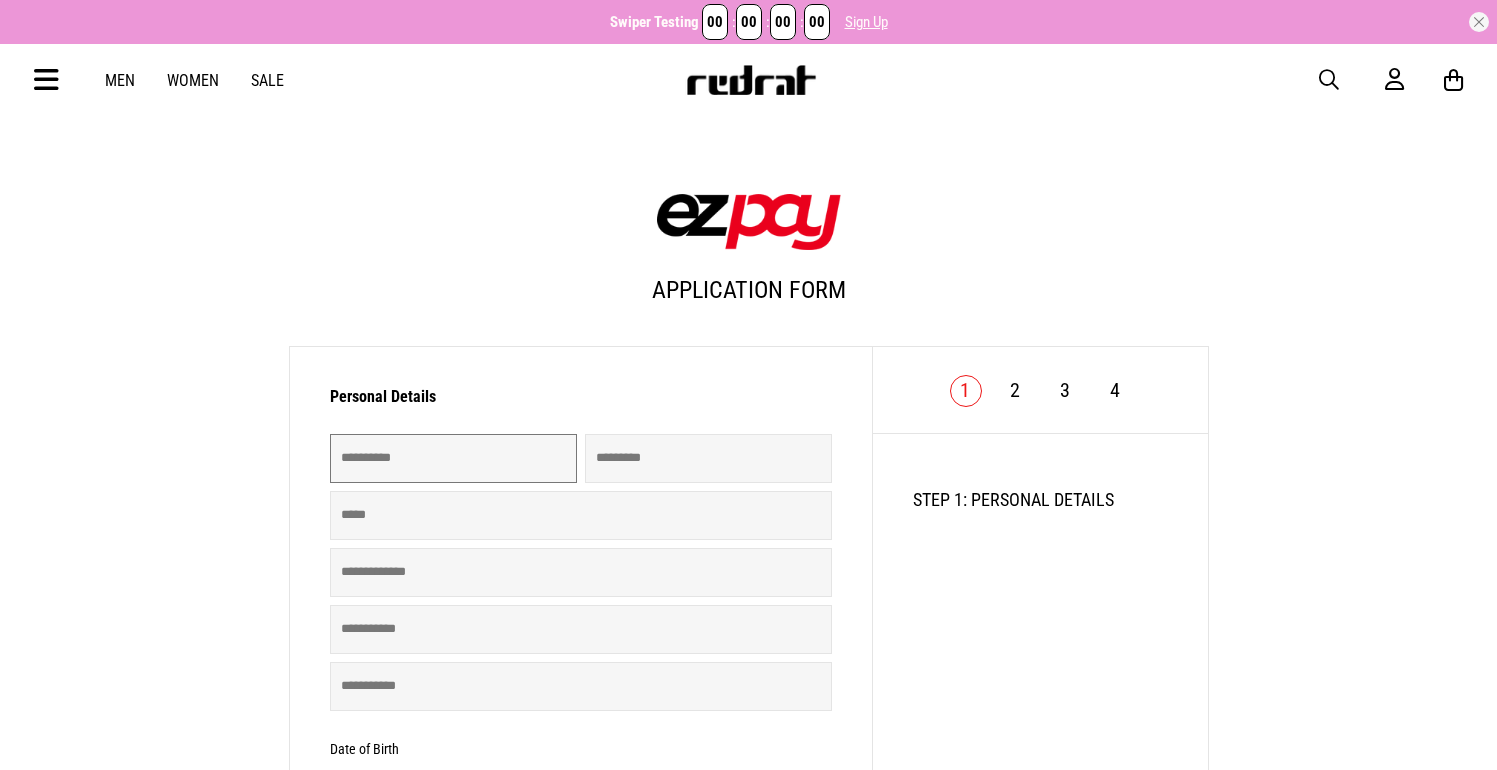 click at bounding box center (453, 458) 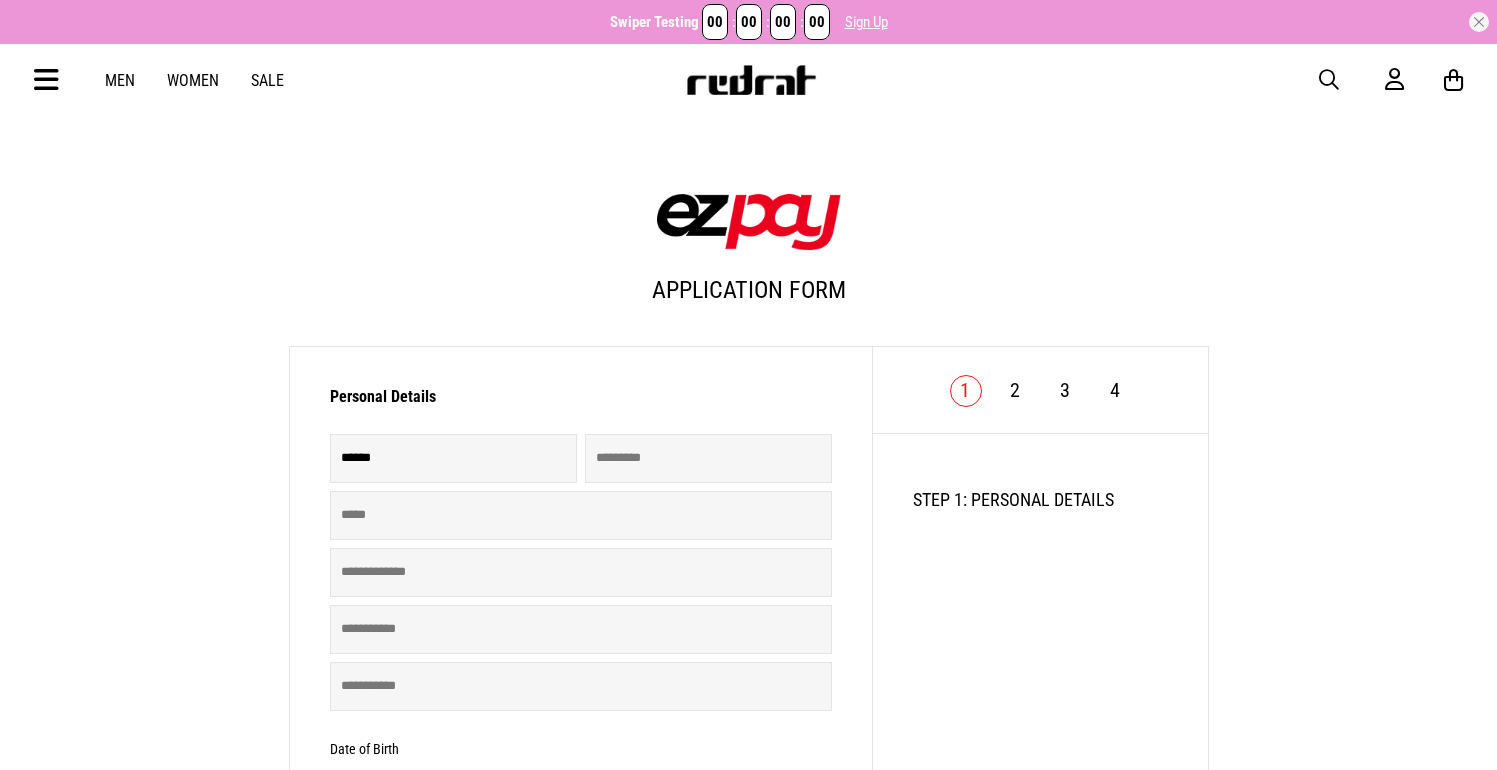 type on "****" 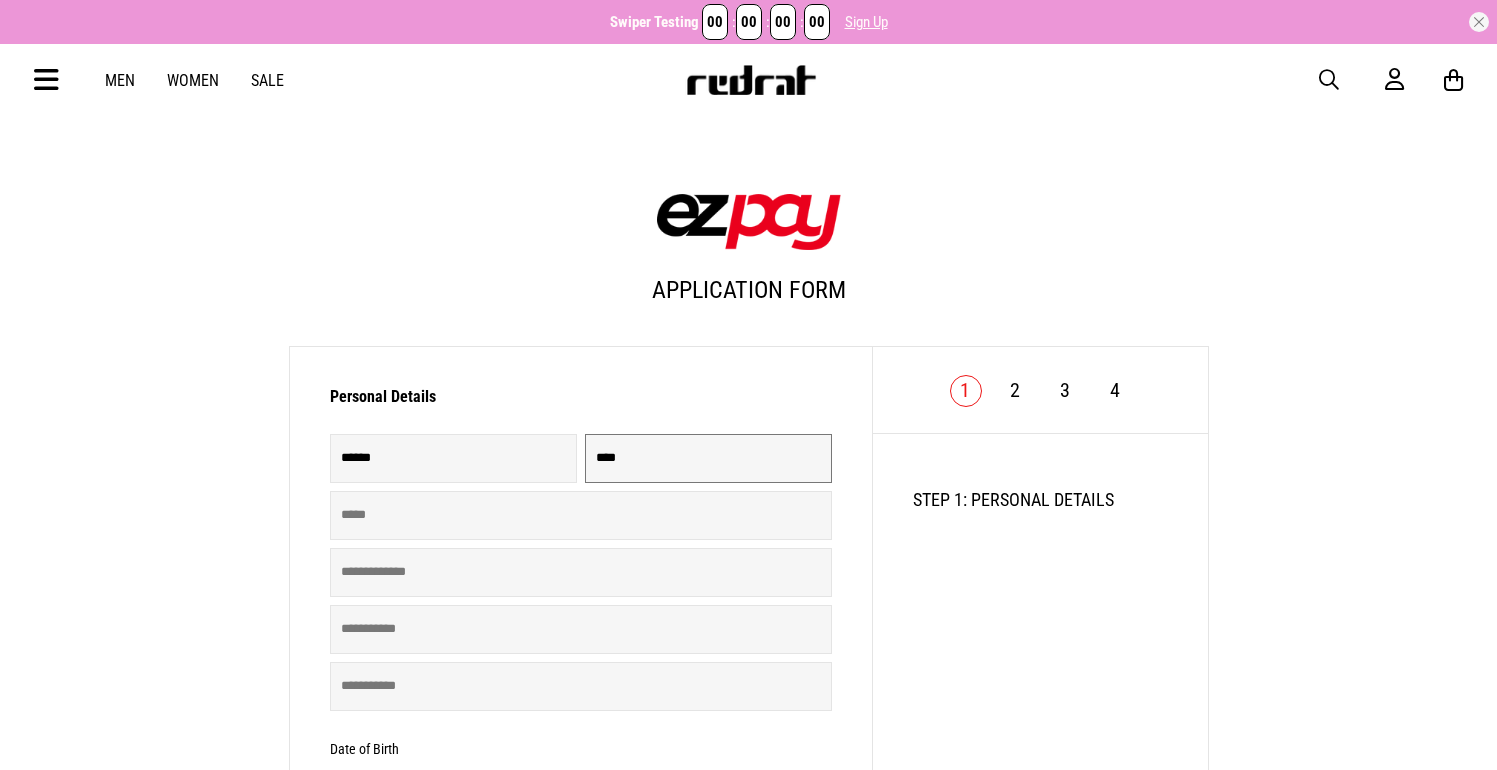 type on "**********" 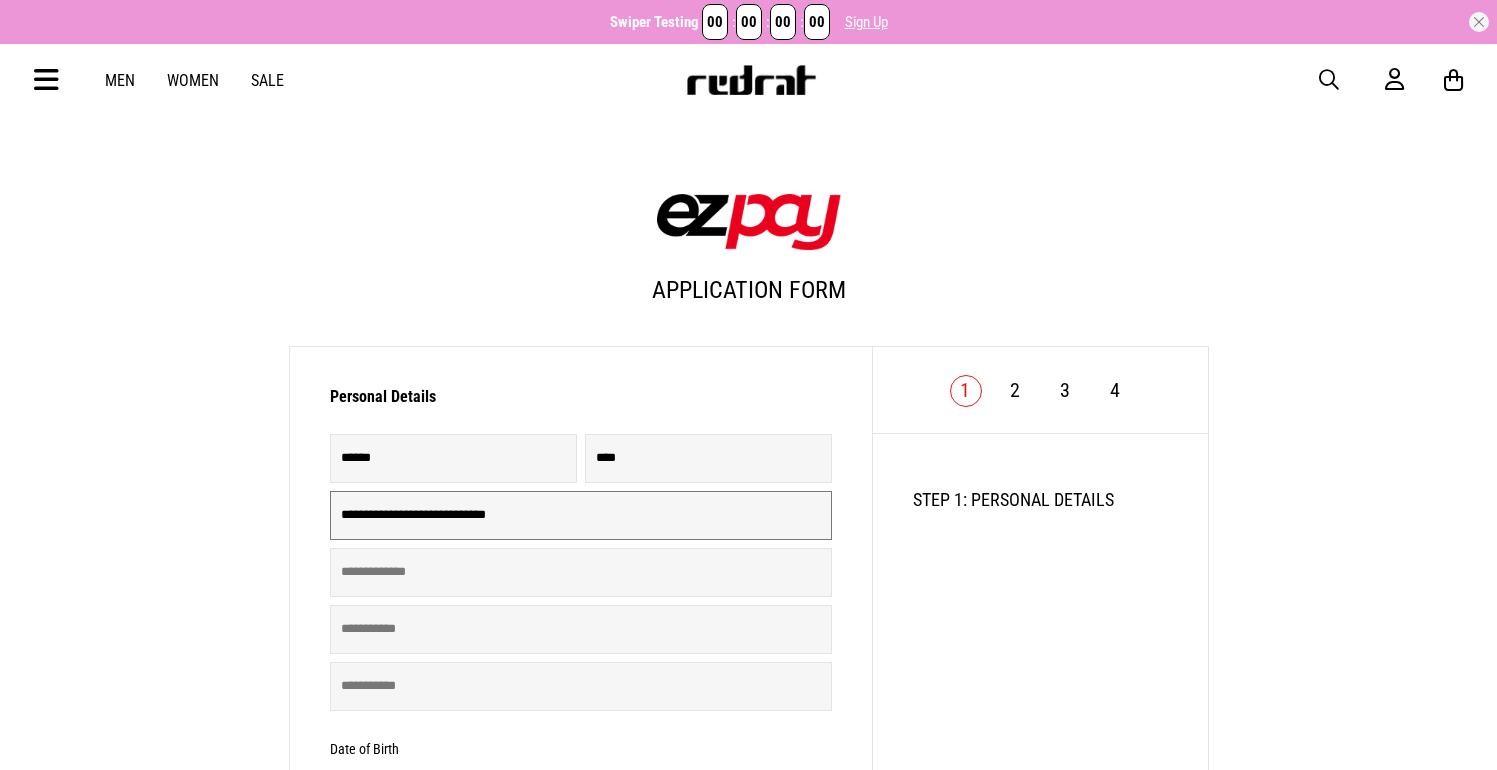type on "**********" 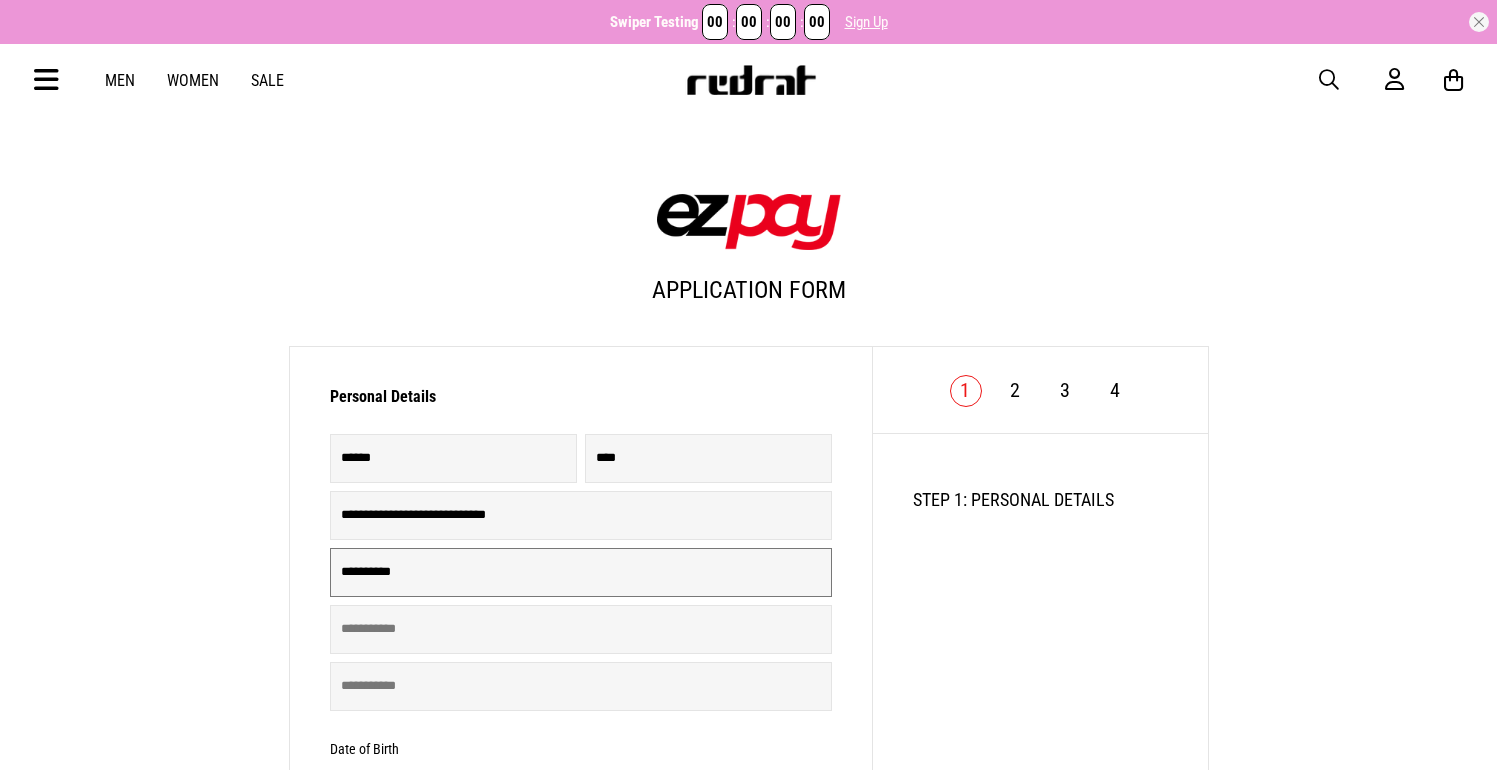 type on "**********" 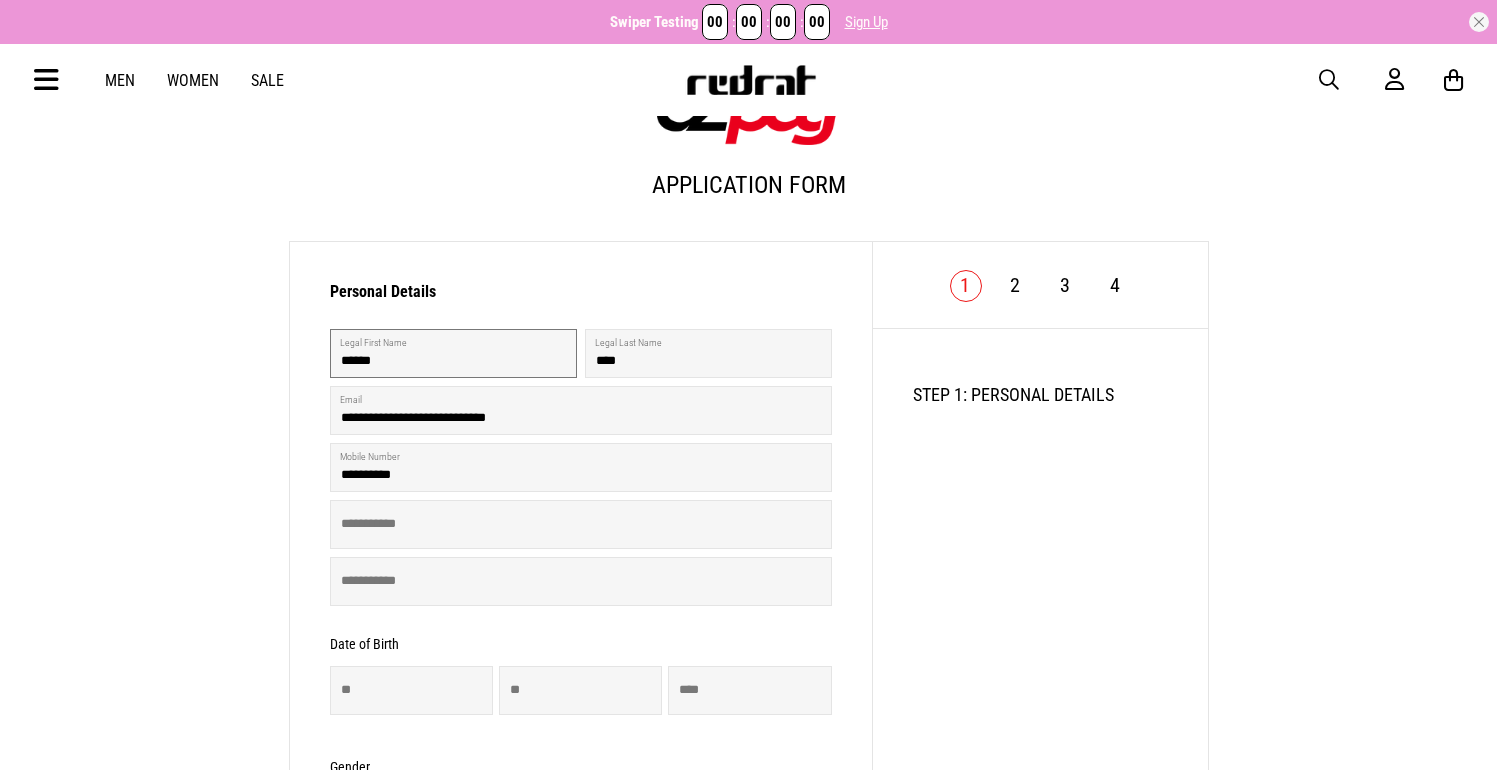 scroll, scrollTop: 133, scrollLeft: 0, axis: vertical 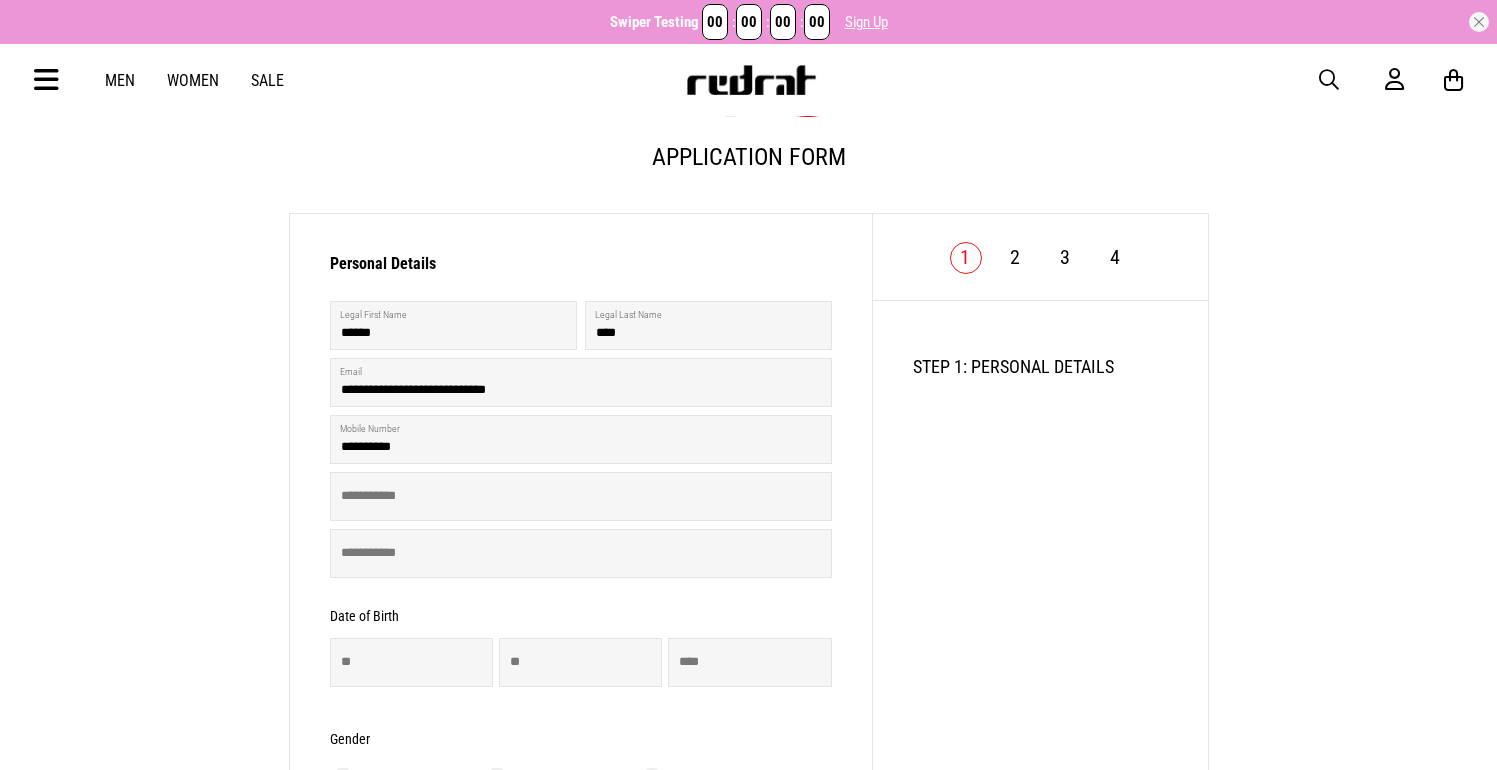 click on "**********" at bounding box center [581, 721] 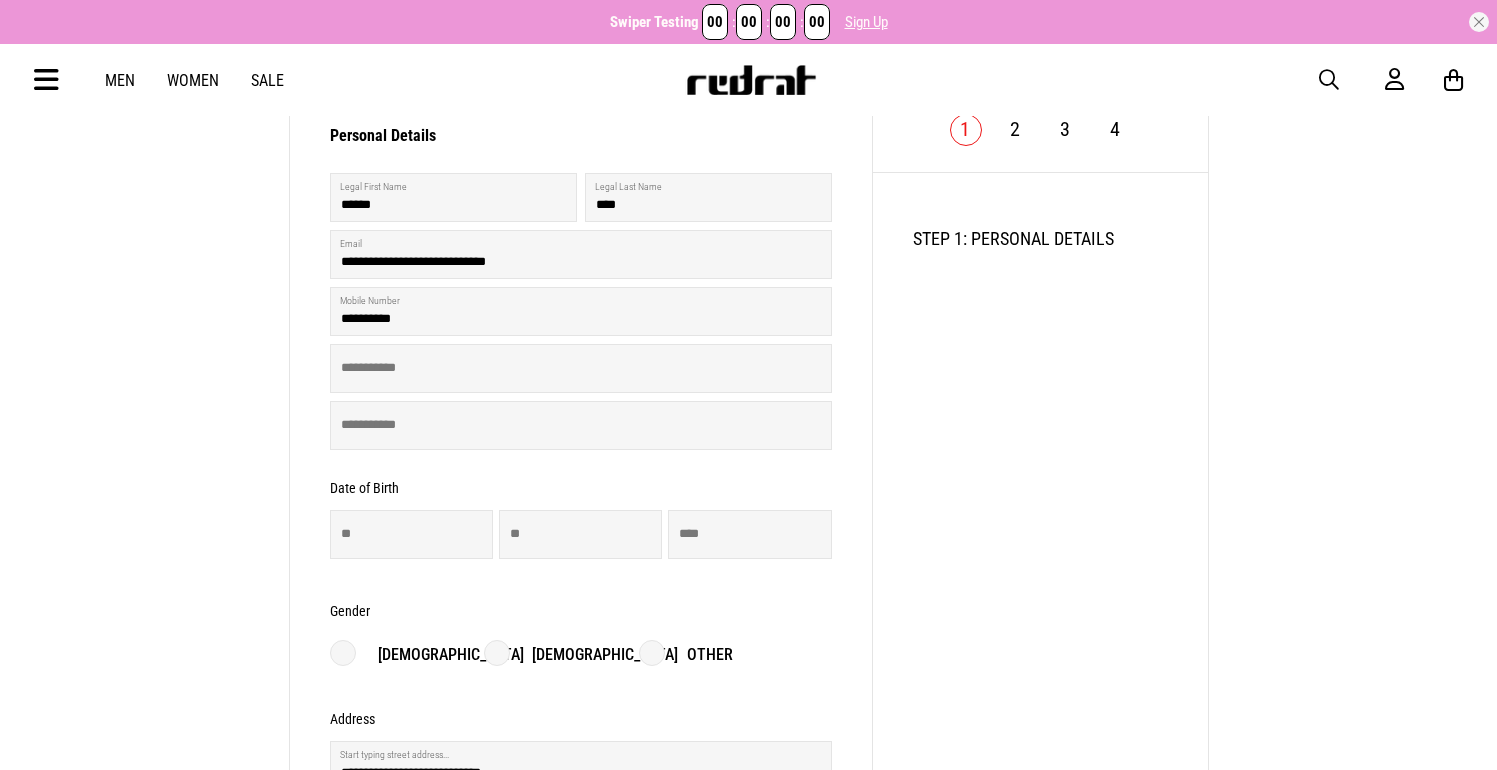 scroll, scrollTop: 263, scrollLeft: 0, axis: vertical 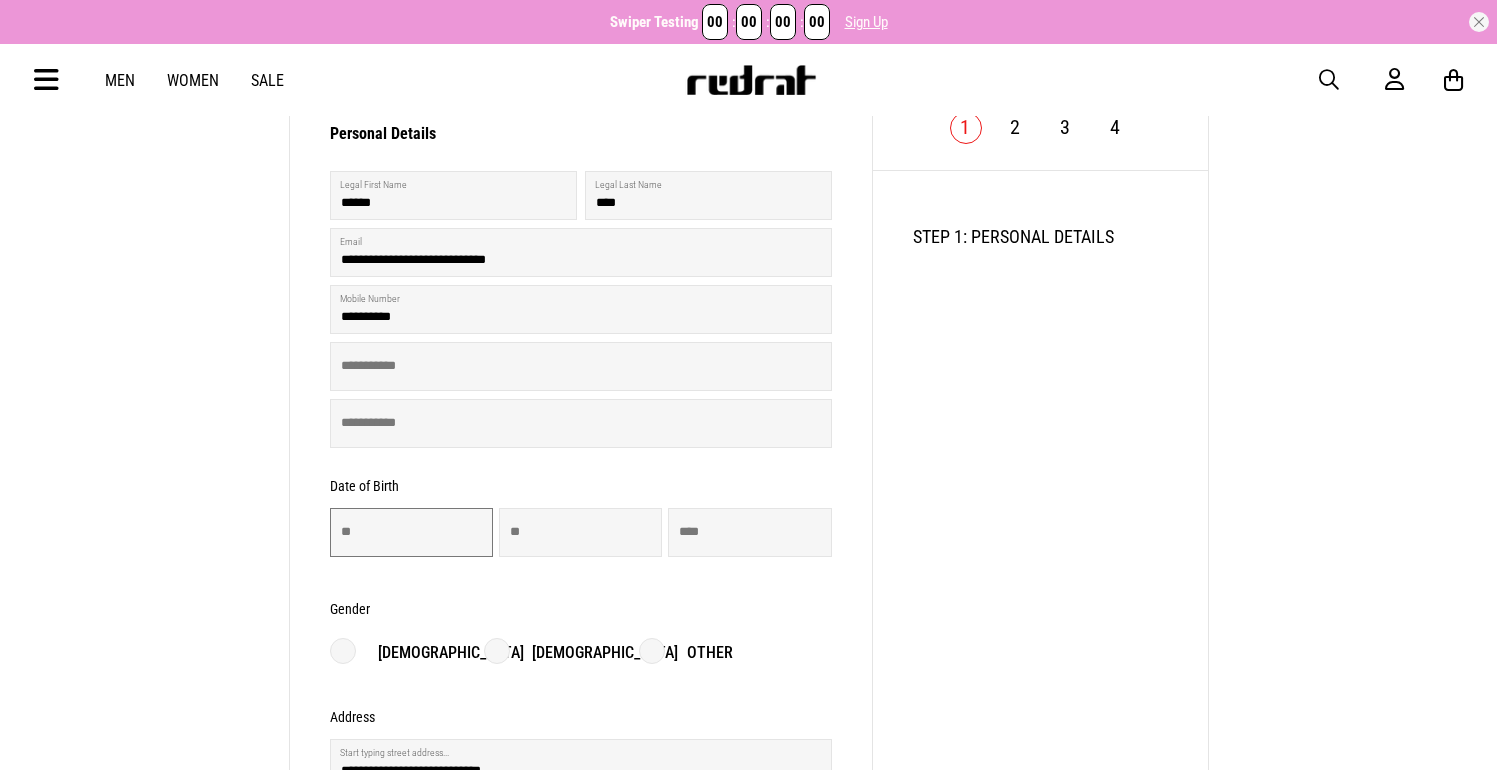 click at bounding box center [411, 532] 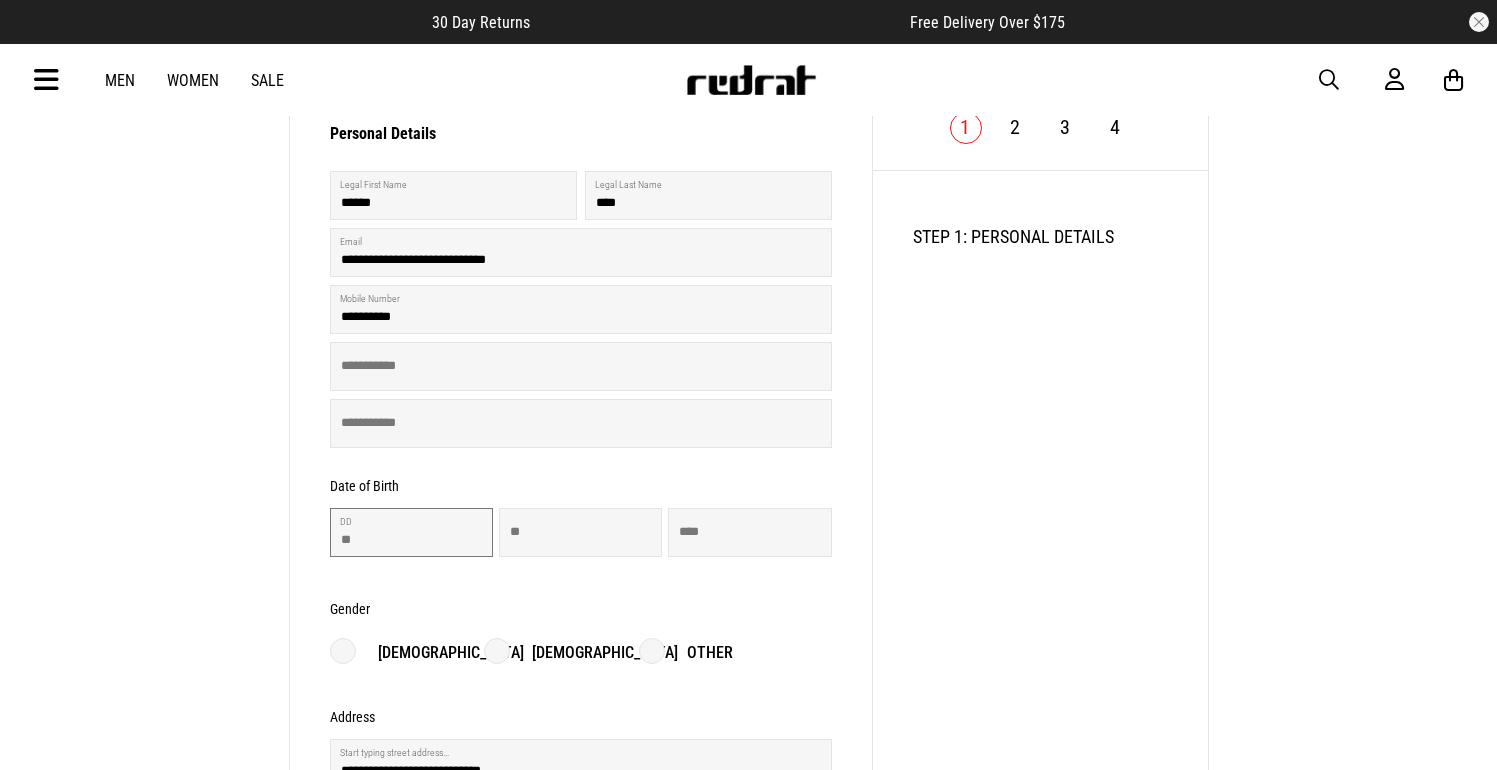 type on "**" 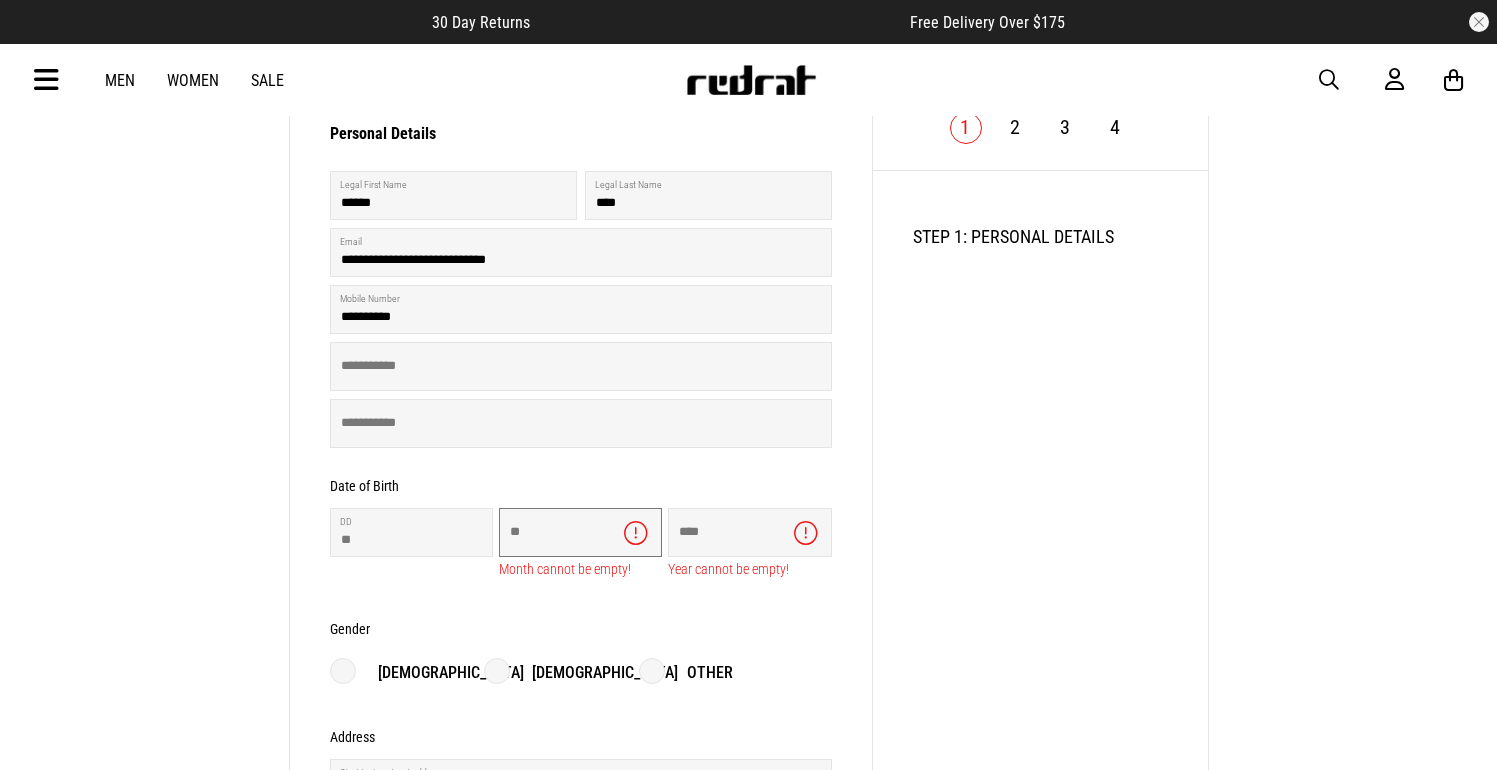 click at bounding box center [580, 532] 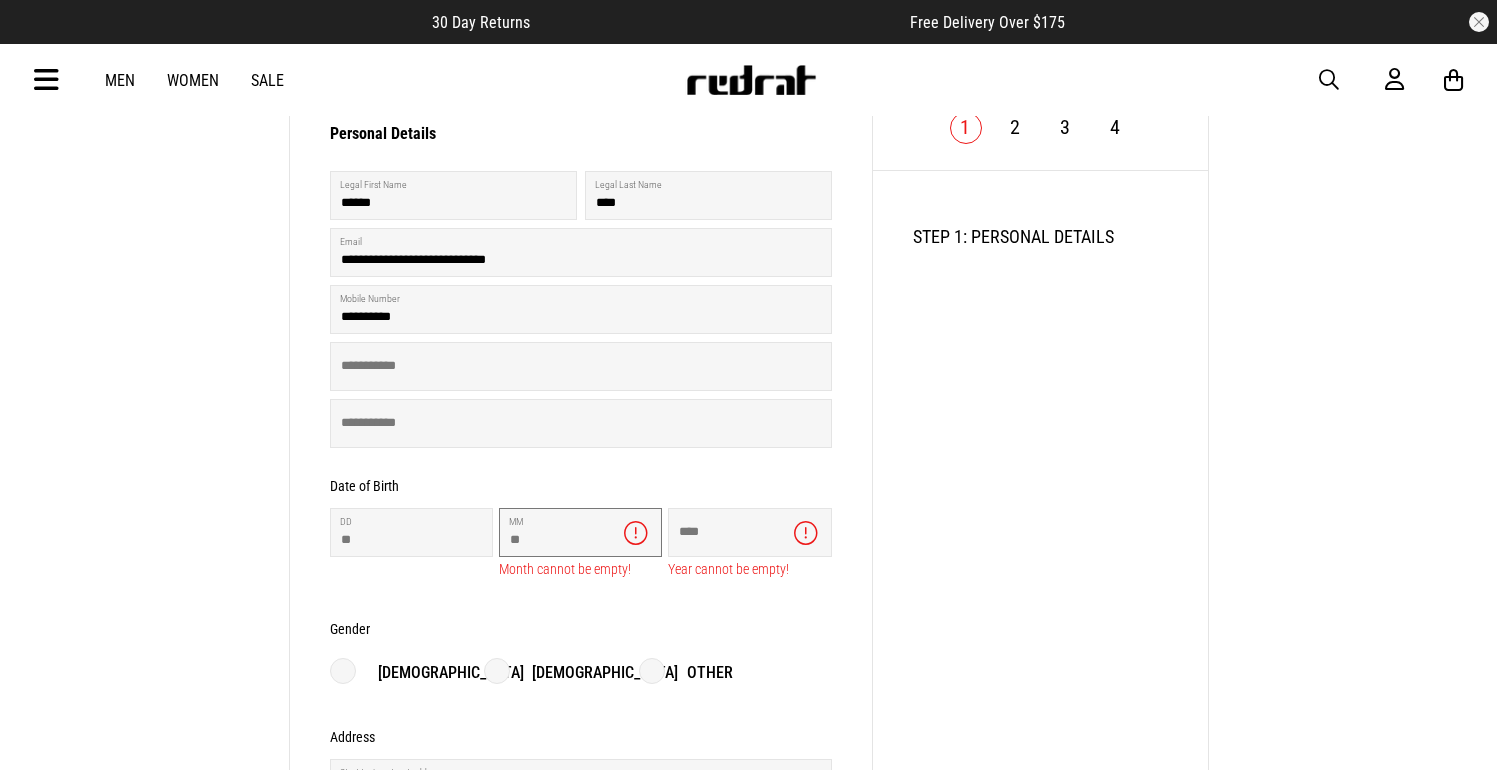 type on "**" 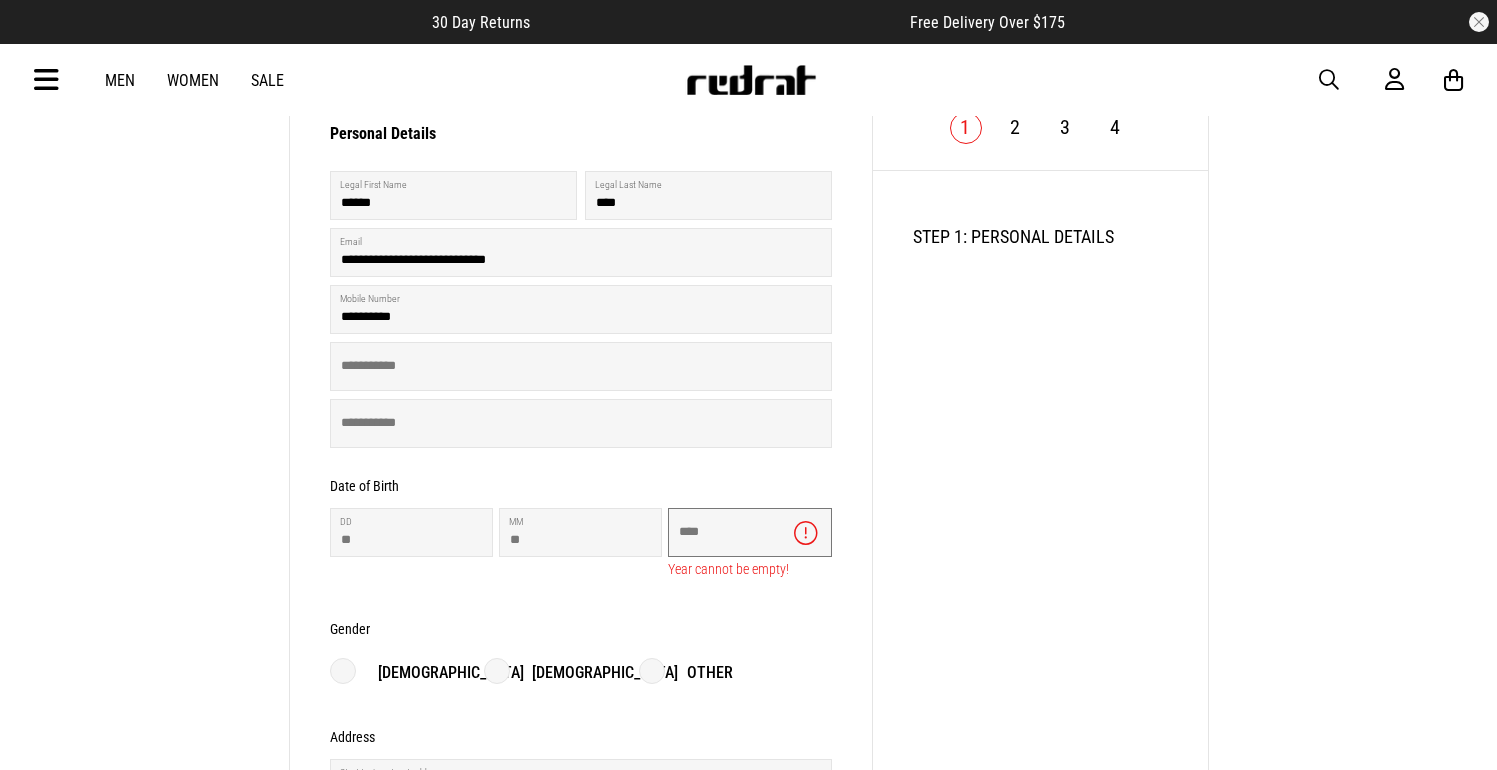 click at bounding box center (749, 532) 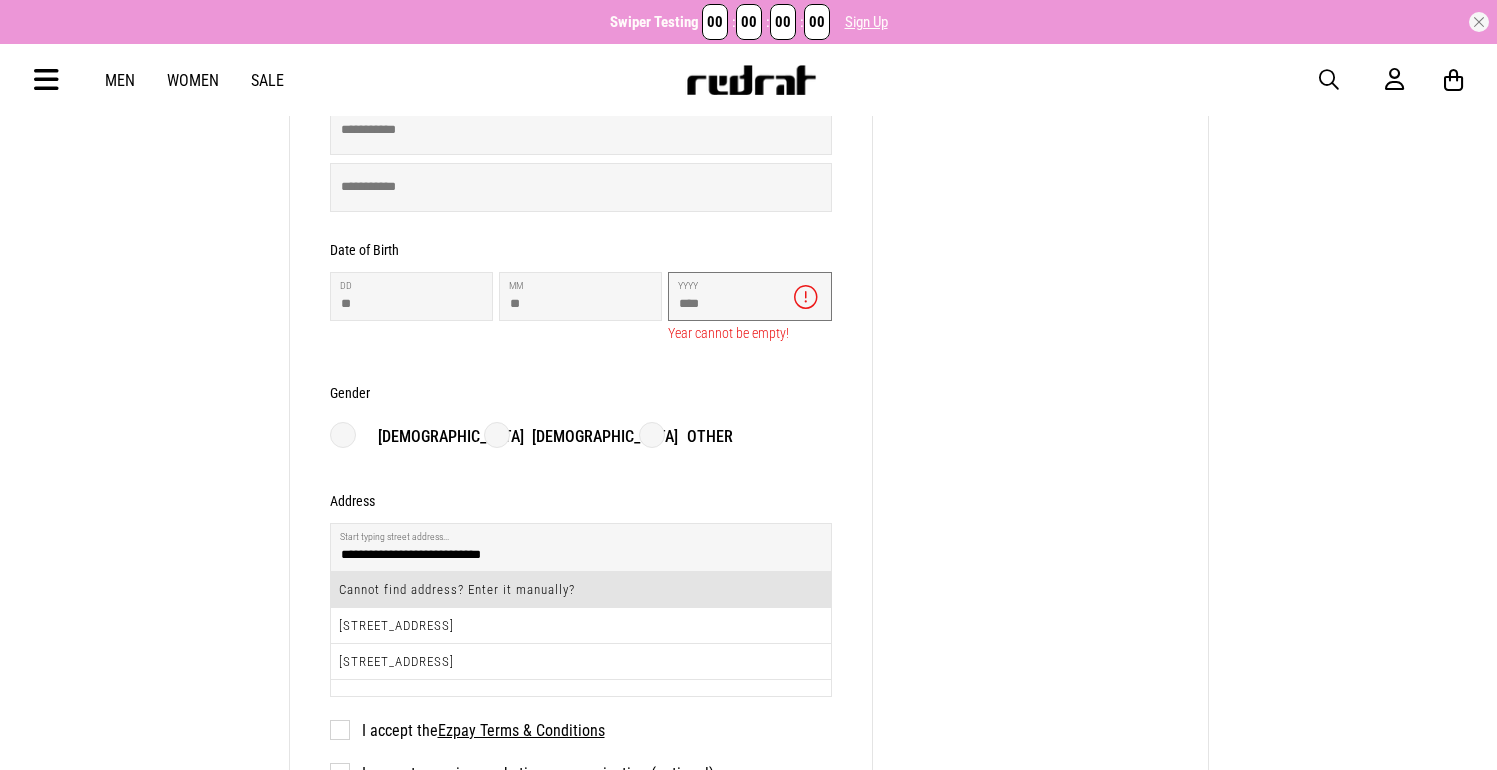 scroll, scrollTop: 500, scrollLeft: 0, axis: vertical 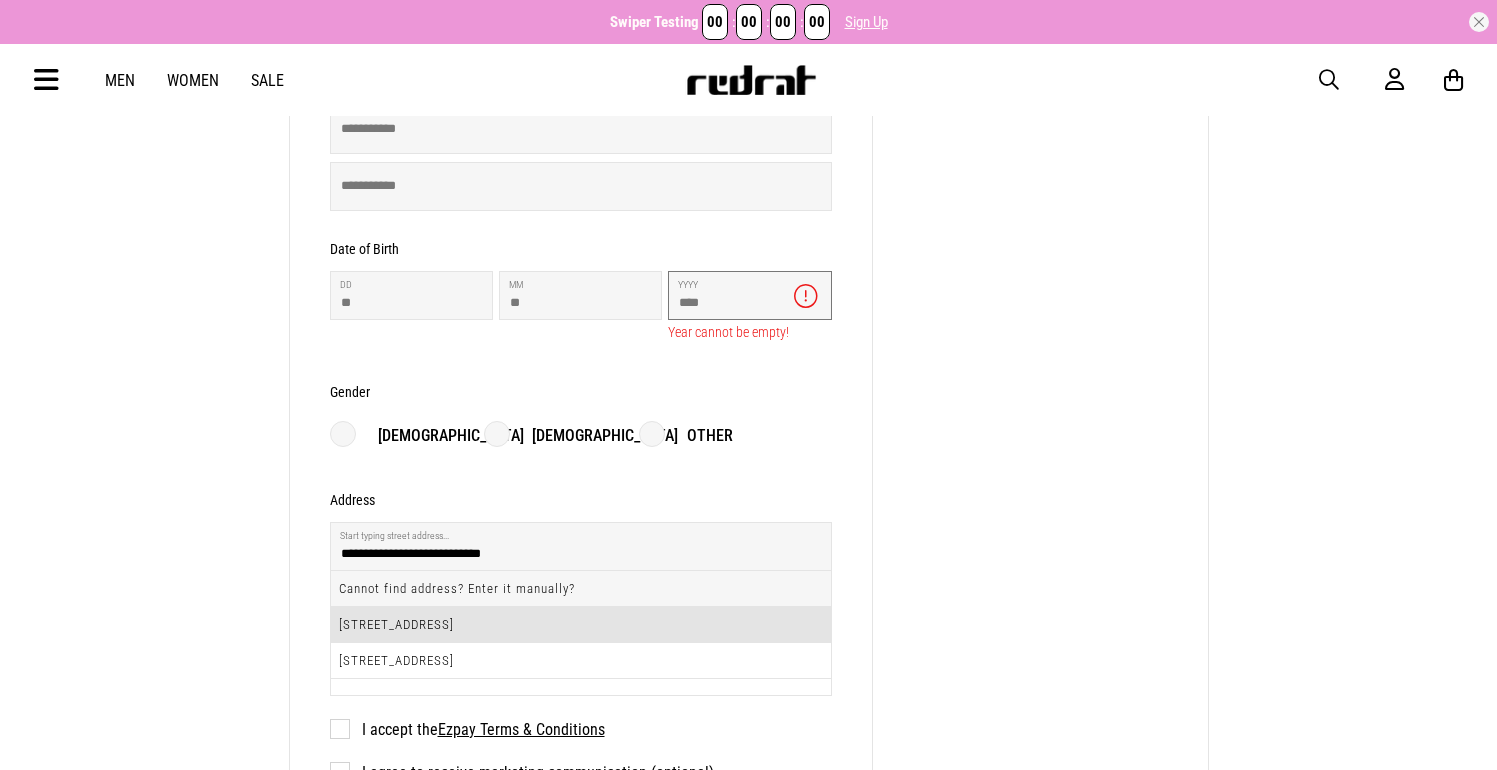 type on "****" 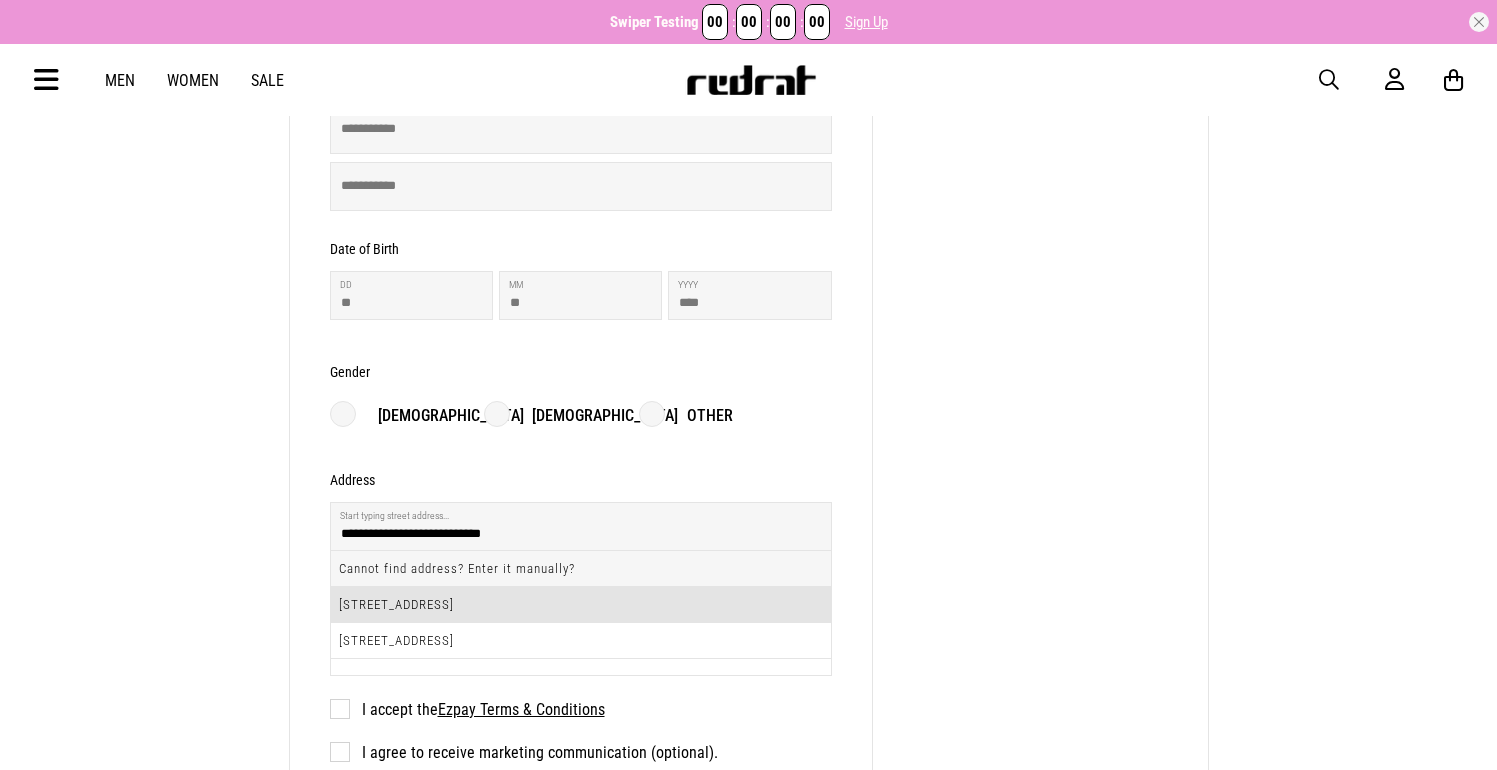 click on "1514 Dominion Road Extension, Mount Roskill, Auckland 1041" at bounding box center (581, 605) 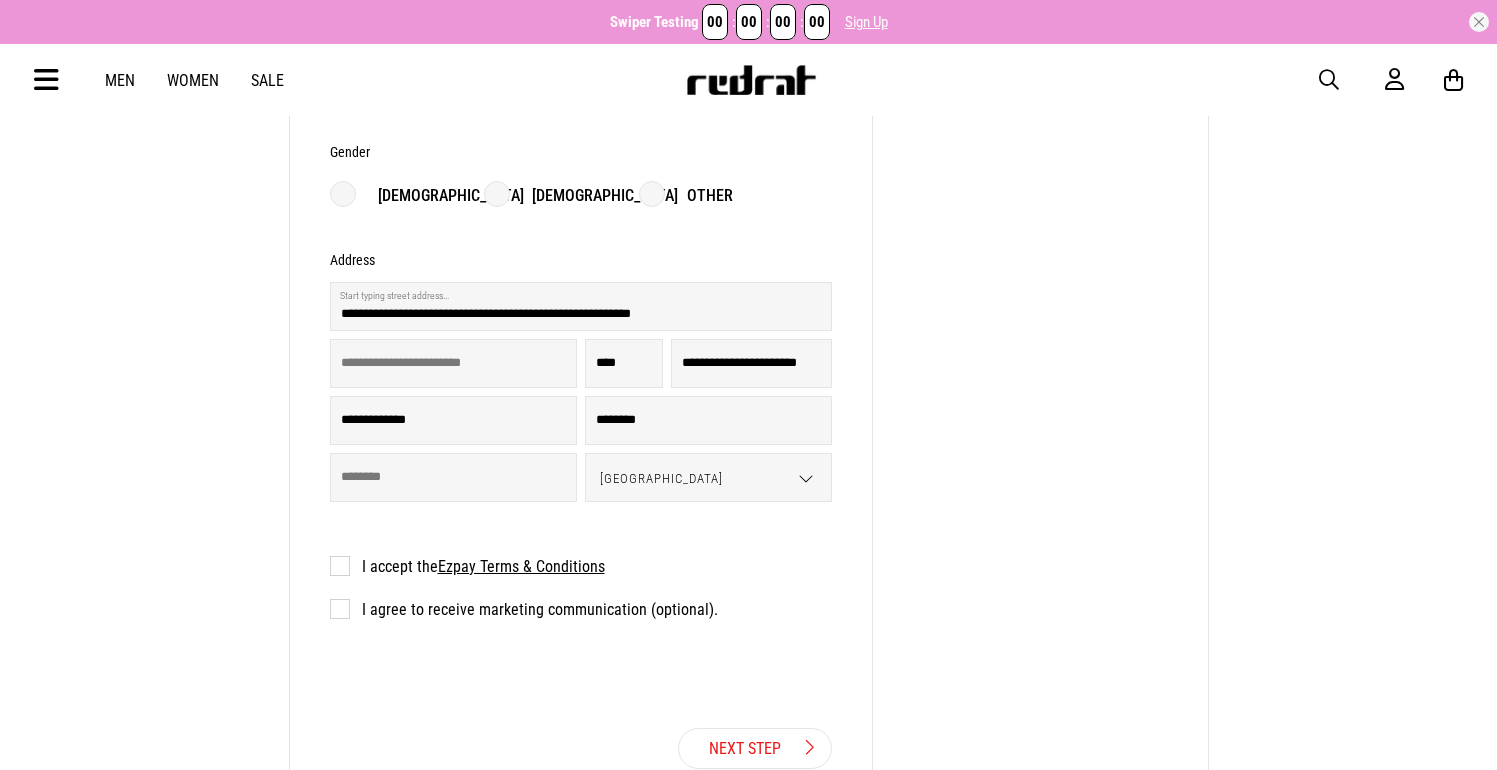 scroll, scrollTop: 721, scrollLeft: 0, axis: vertical 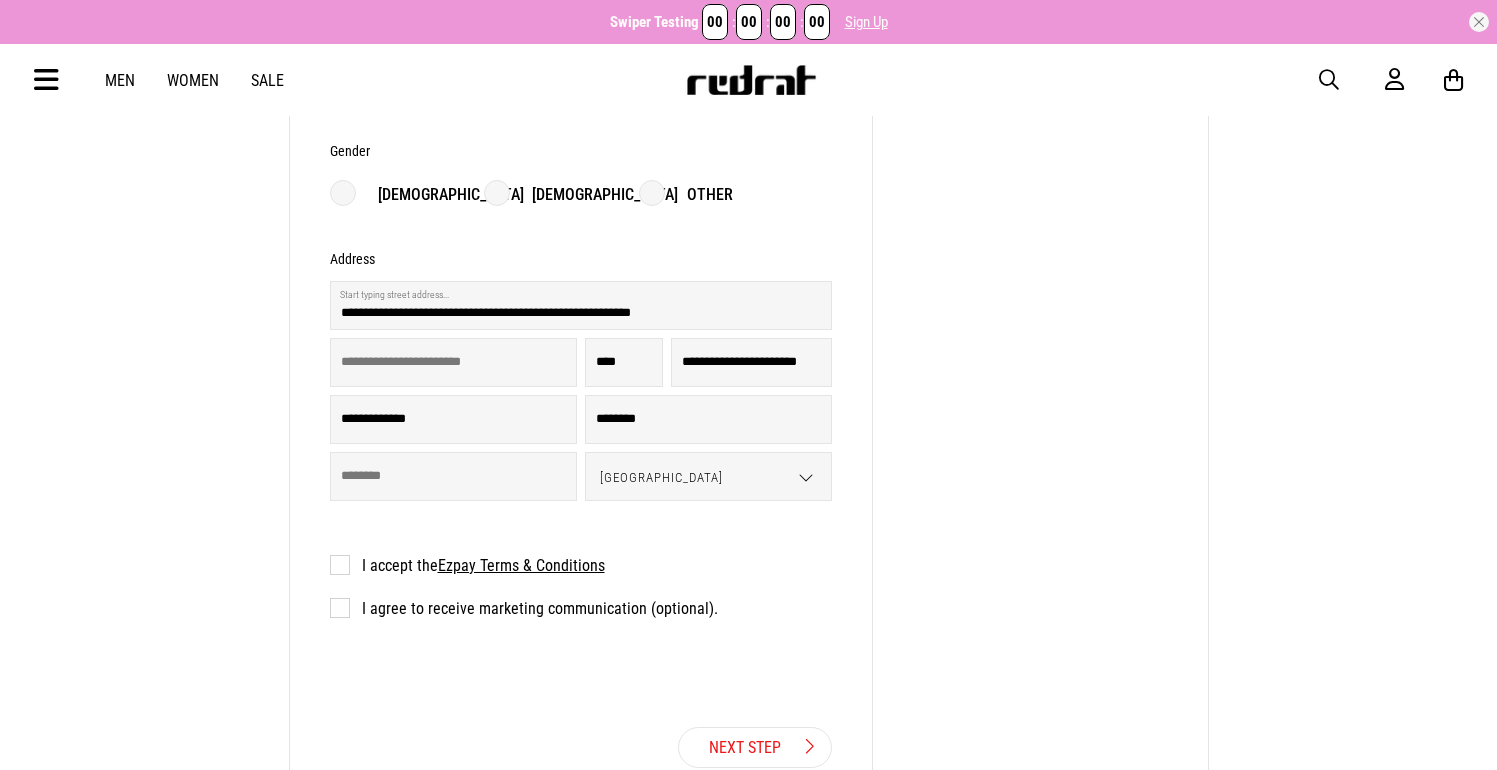click on "I accept the  Ezpay Terms & Conditions" at bounding box center [467, 565] 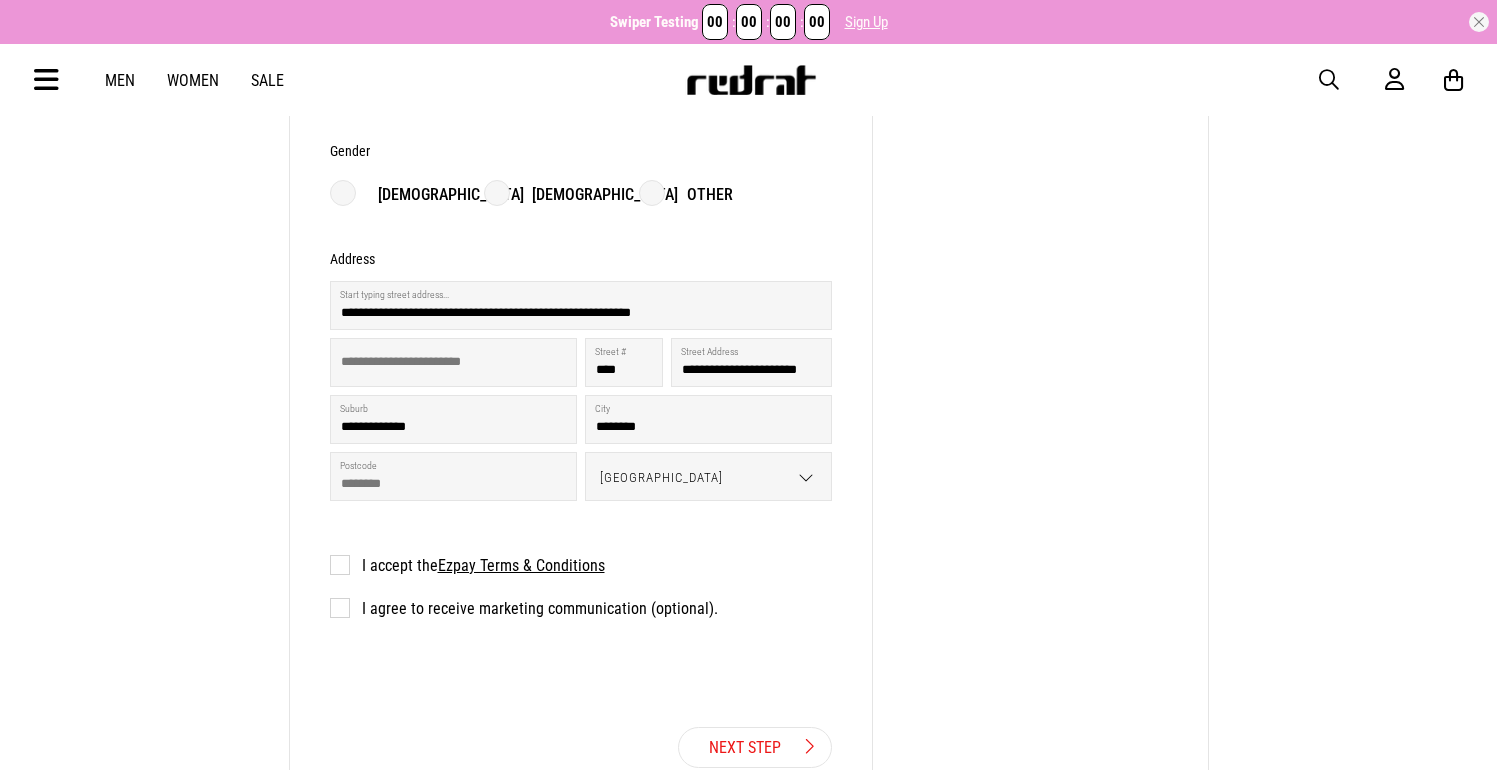 click on "**********" at bounding box center [581, 172] 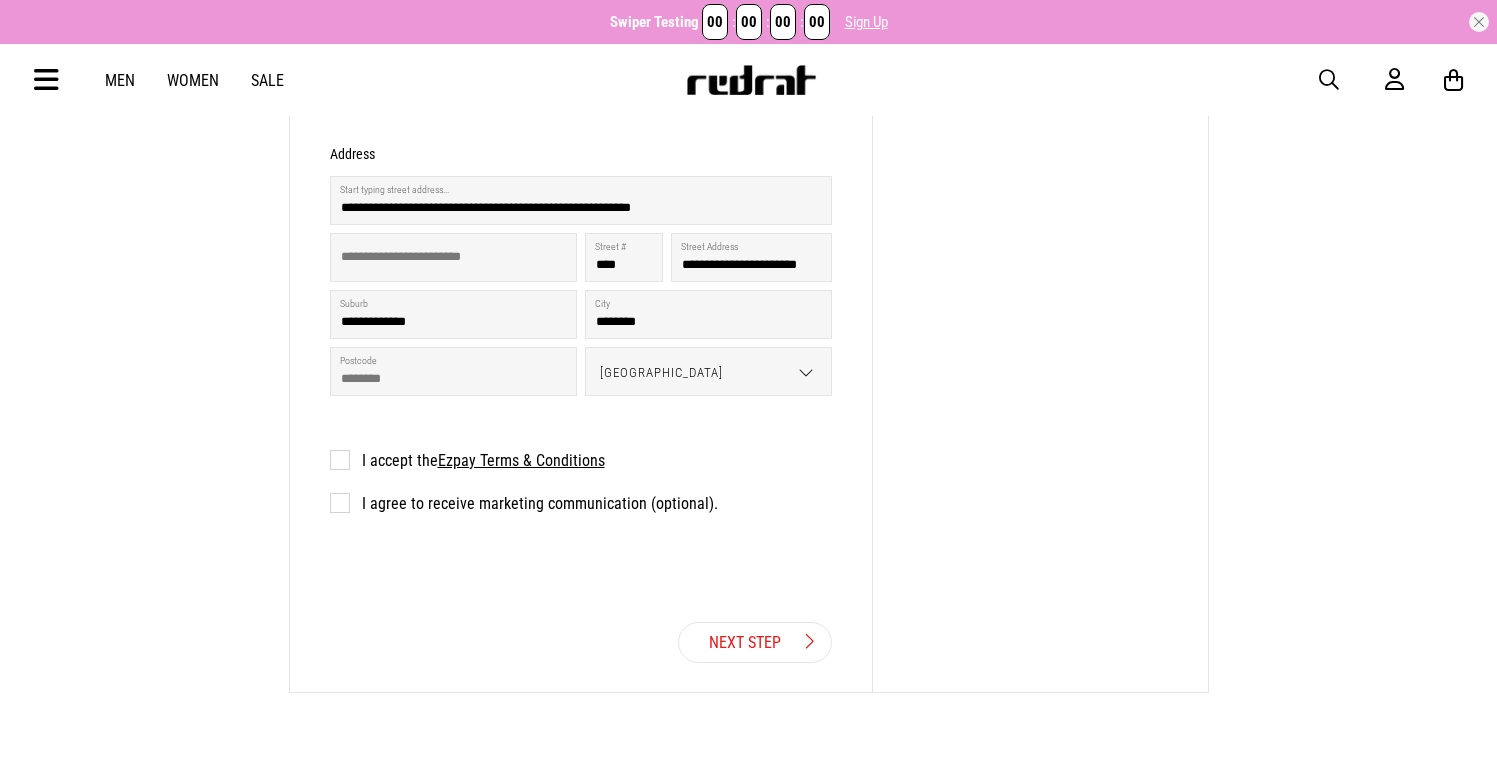 scroll, scrollTop: 833, scrollLeft: 0, axis: vertical 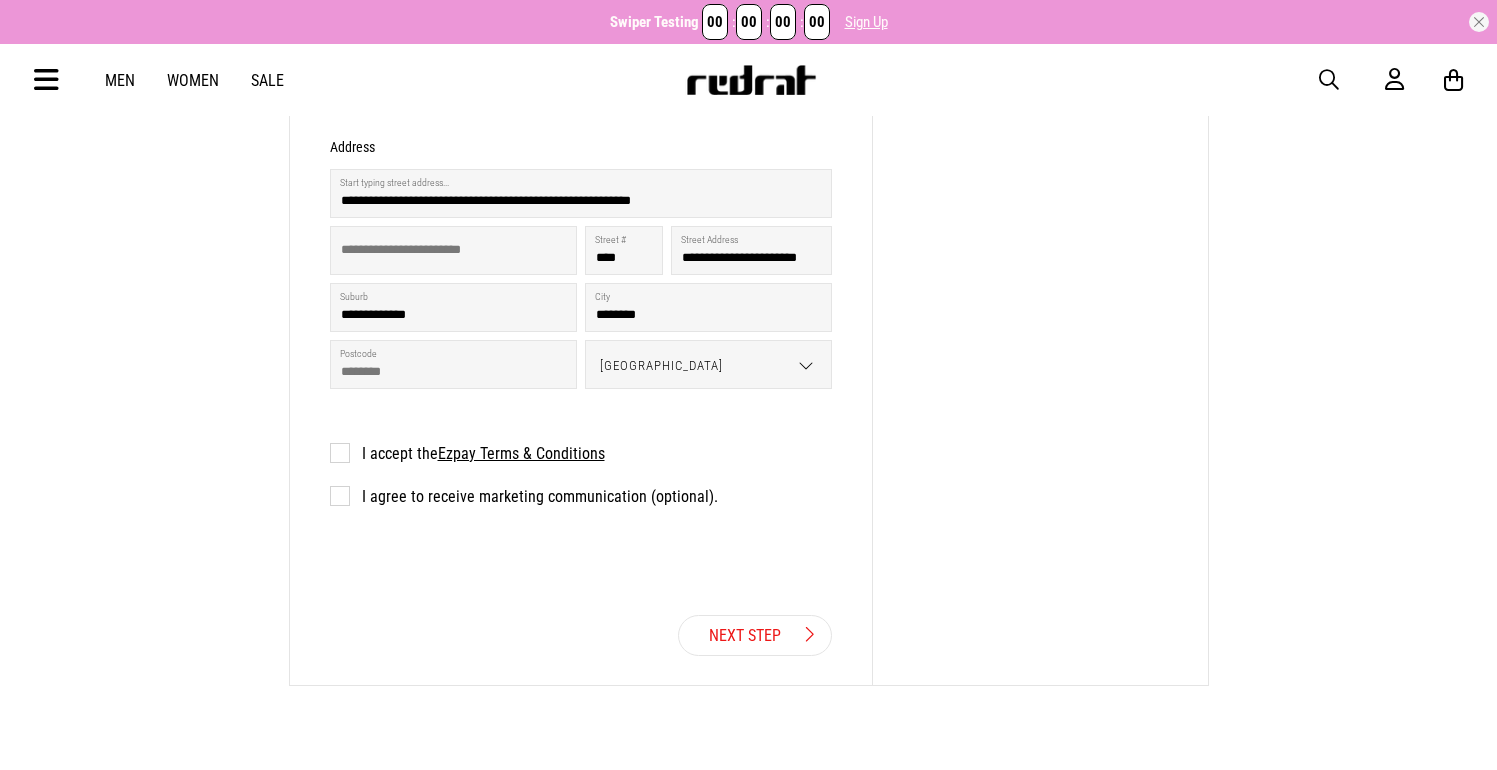 click on "I agree to receive marketing communication (optional)." at bounding box center (524, 496) 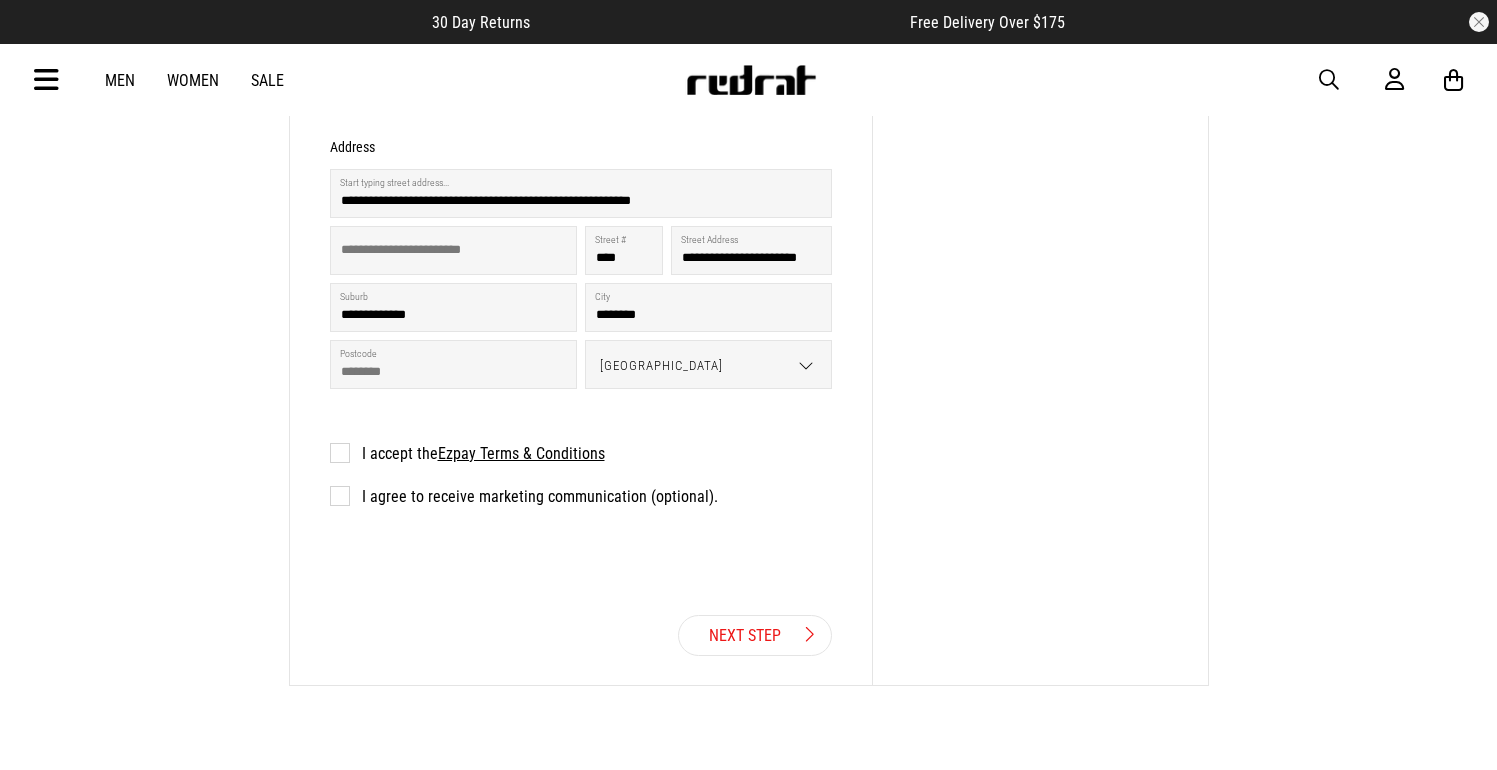click on "Next Step" at bounding box center (755, 635) 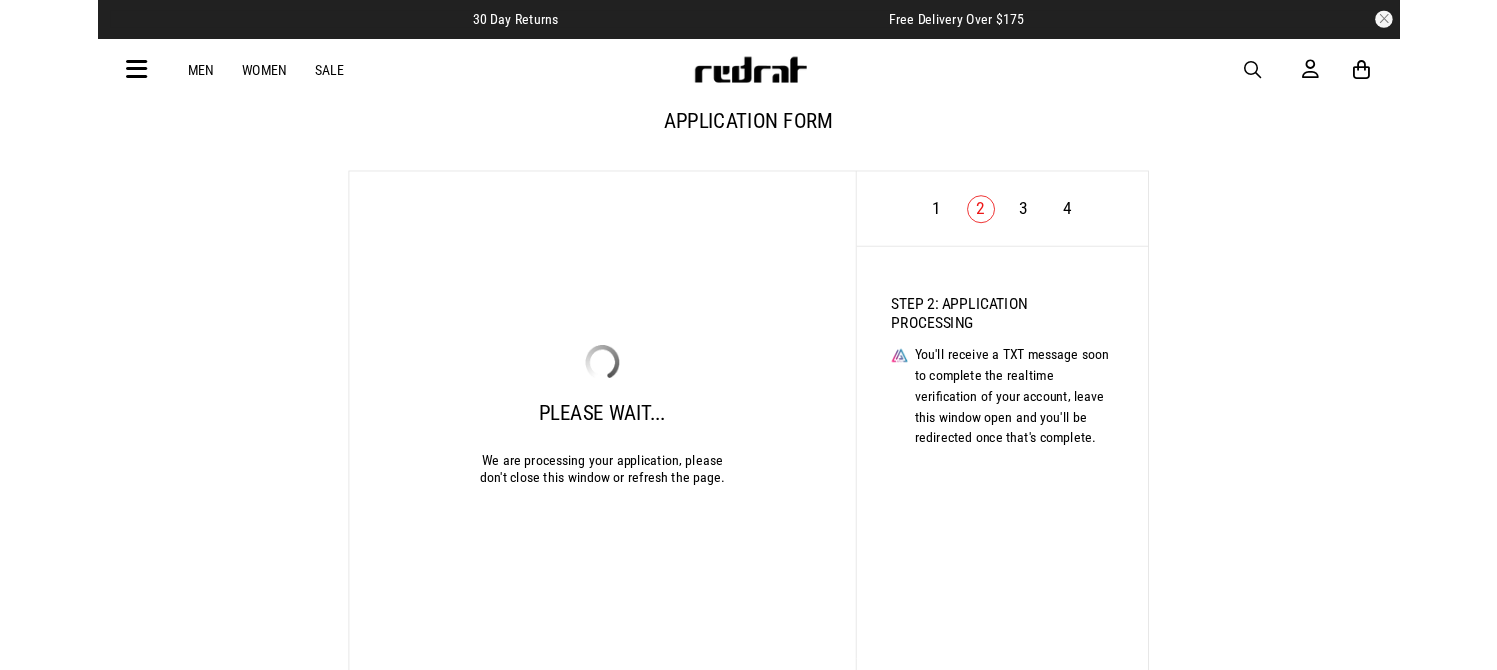 scroll, scrollTop: 148, scrollLeft: 0, axis: vertical 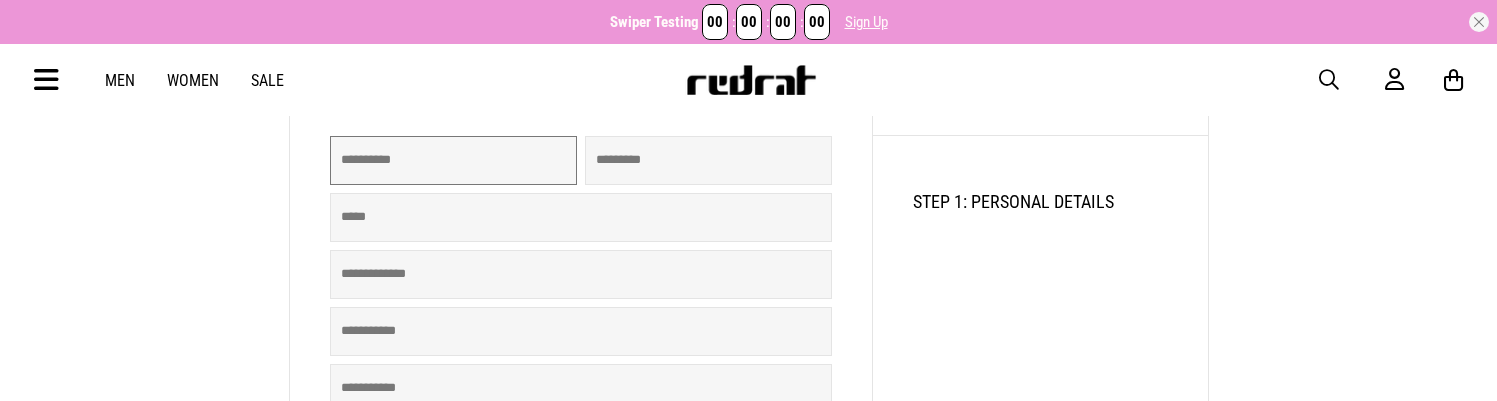 click at bounding box center [453, 160] 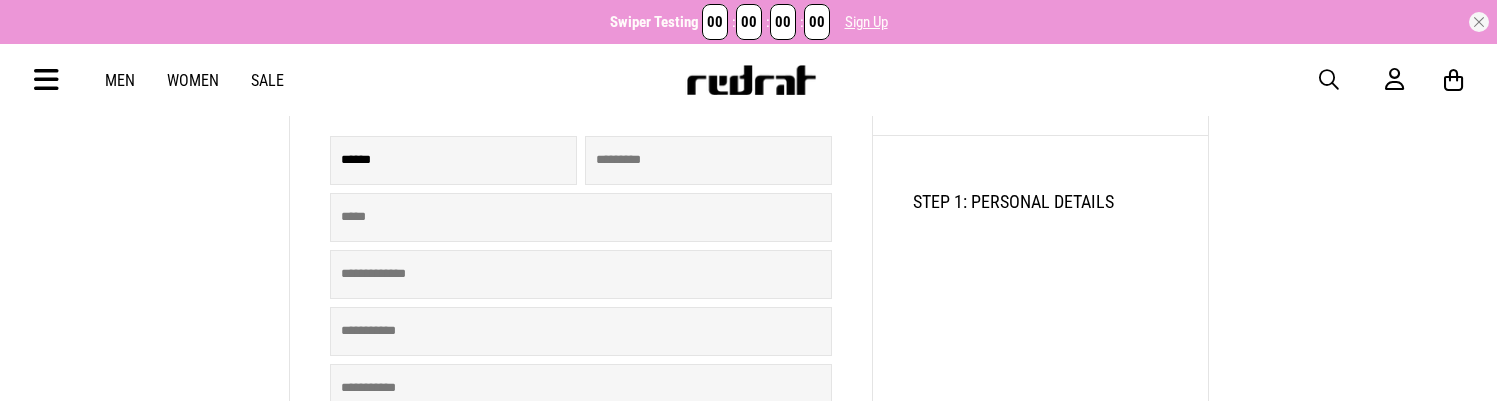 type on "****" 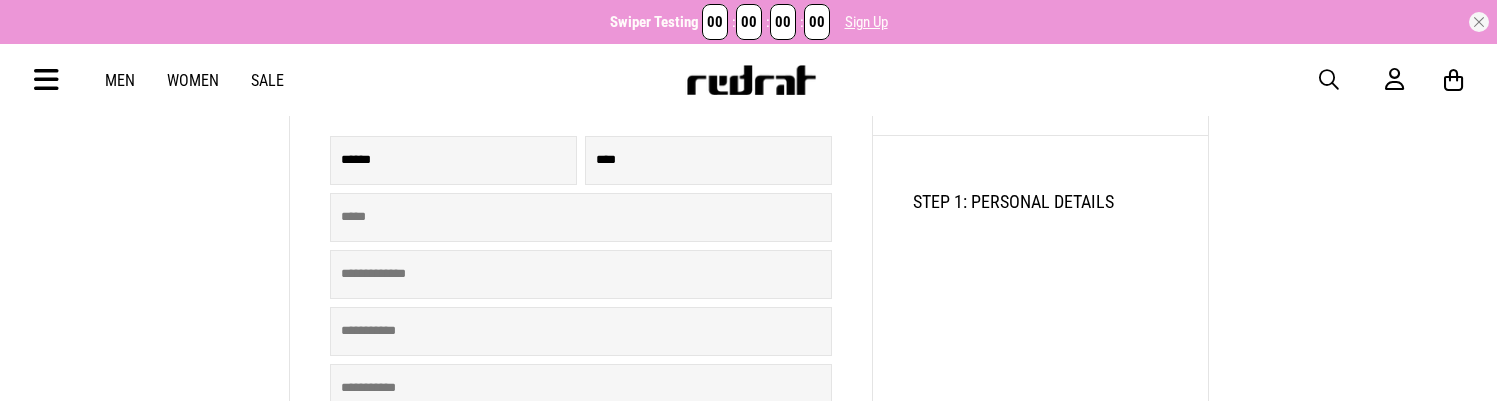 type on "**********" 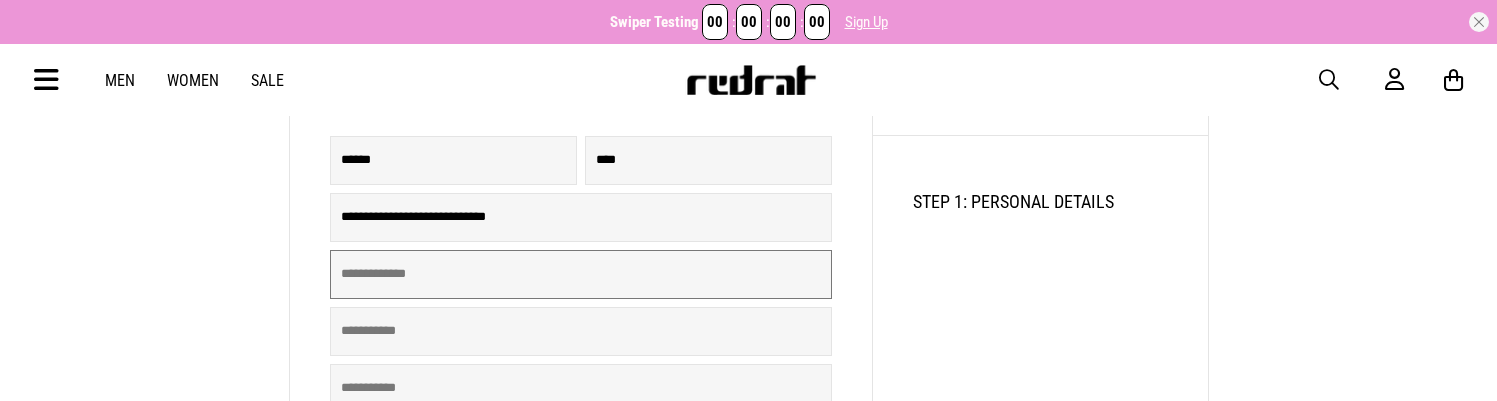 type on "**********" 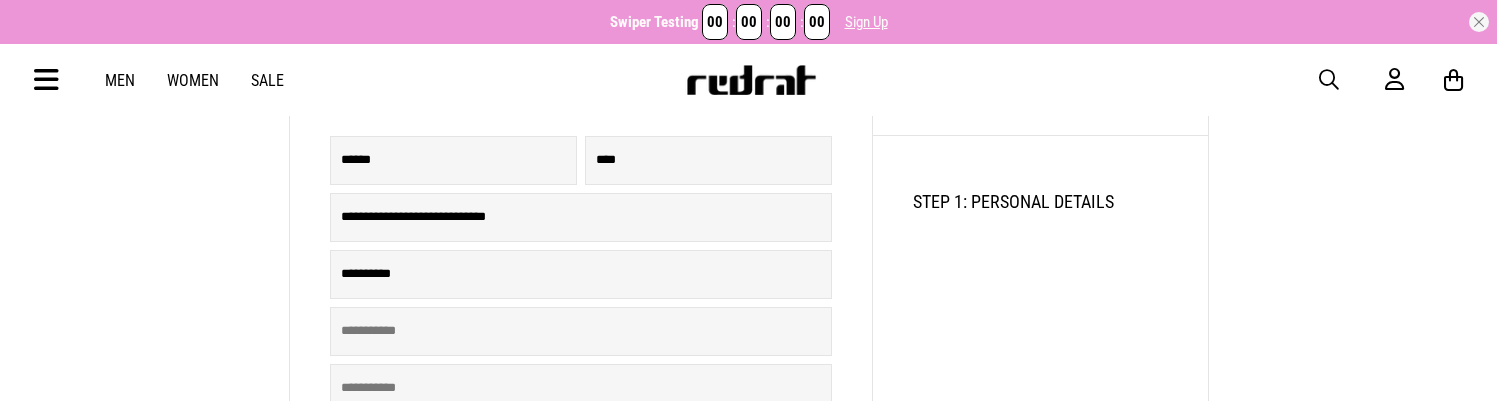 type on "**********" 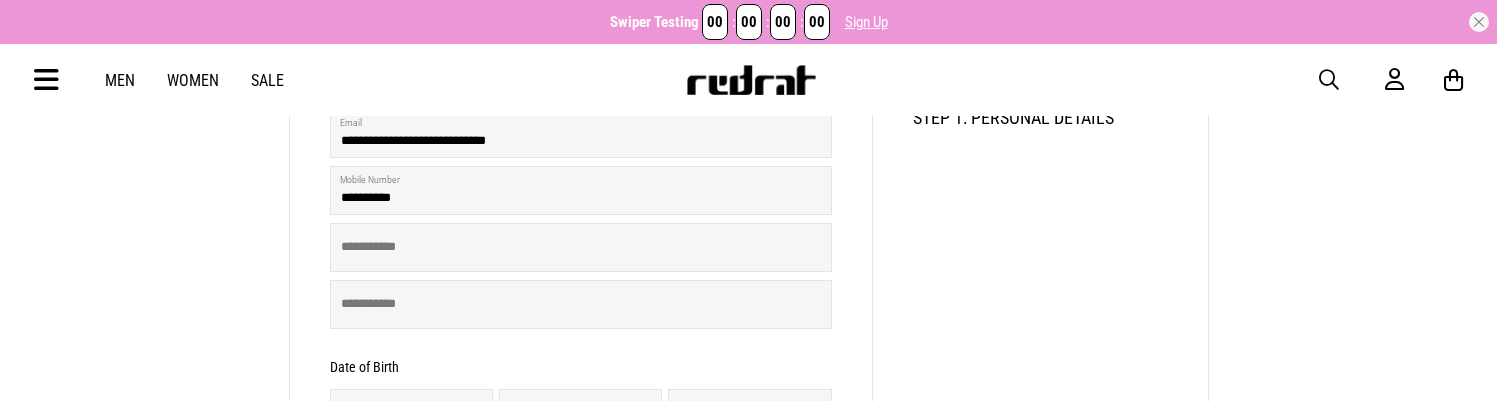 scroll, scrollTop: 390, scrollLeft: 0, axis: vertical 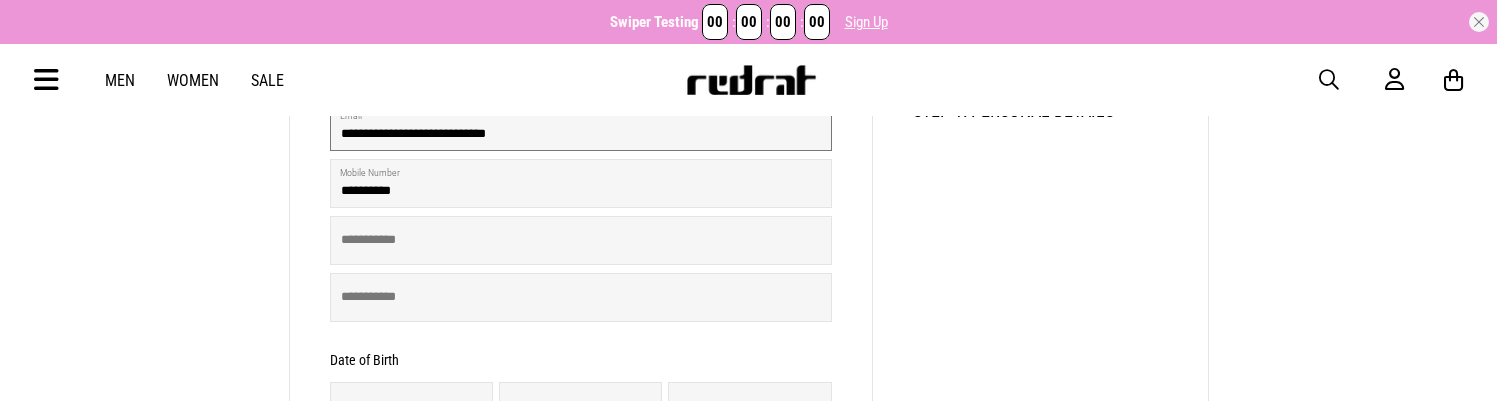 drag, startPoint x: 553, startPoint y: 133, endPoint x: 228, endPoint y: 123, distance: 325.1538 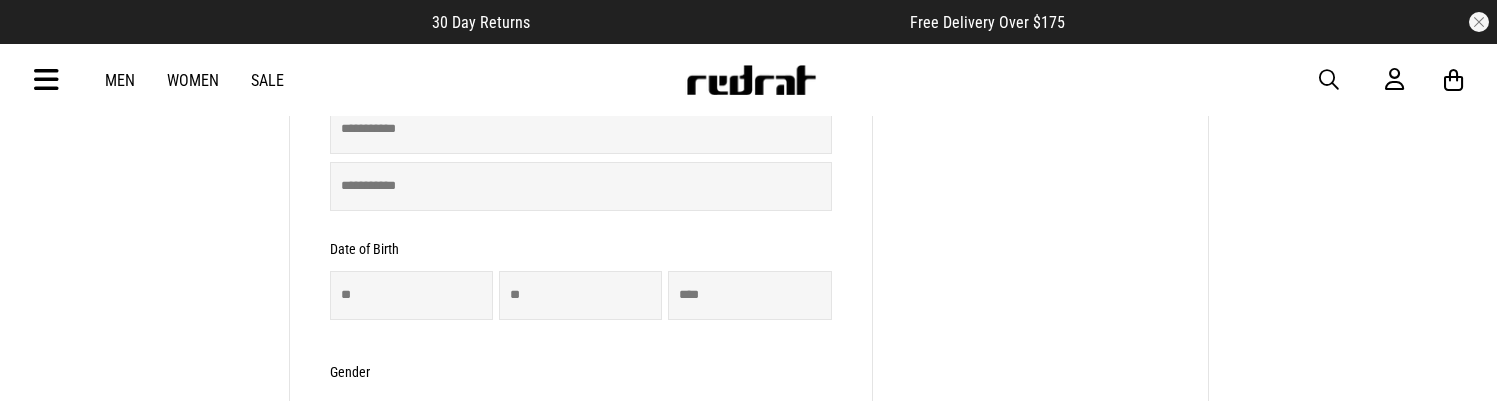 scroll, scrollTop: 512, scrollLeft: 0, axis: vertical 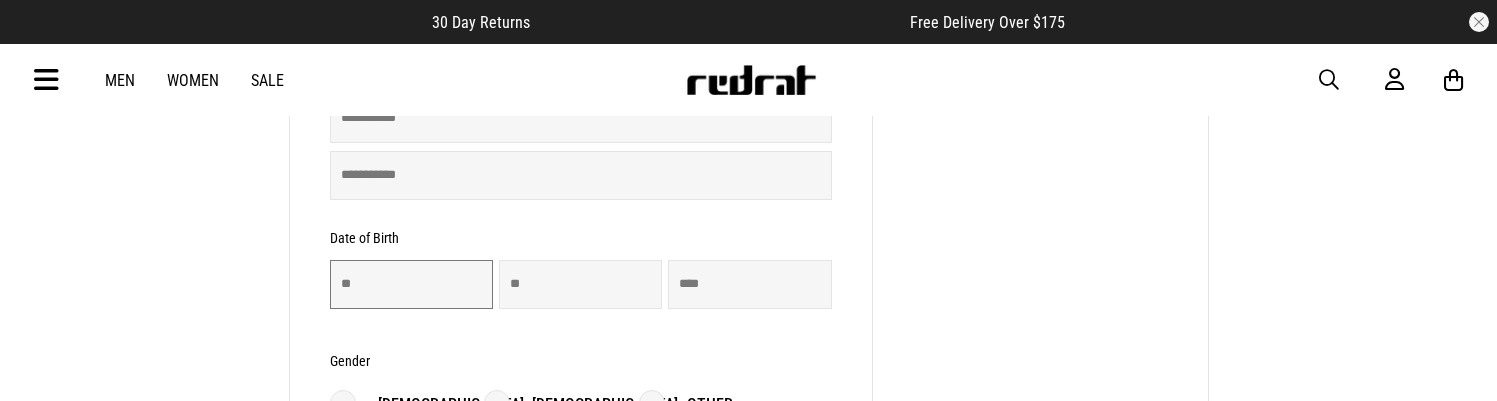 click at bounding box center (411, 284) 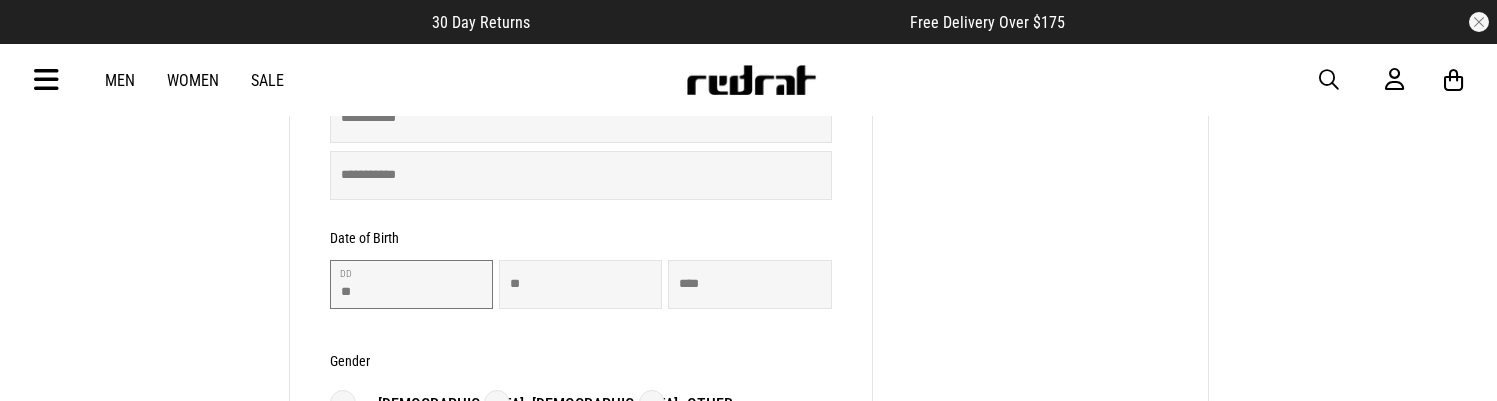 type on "**" 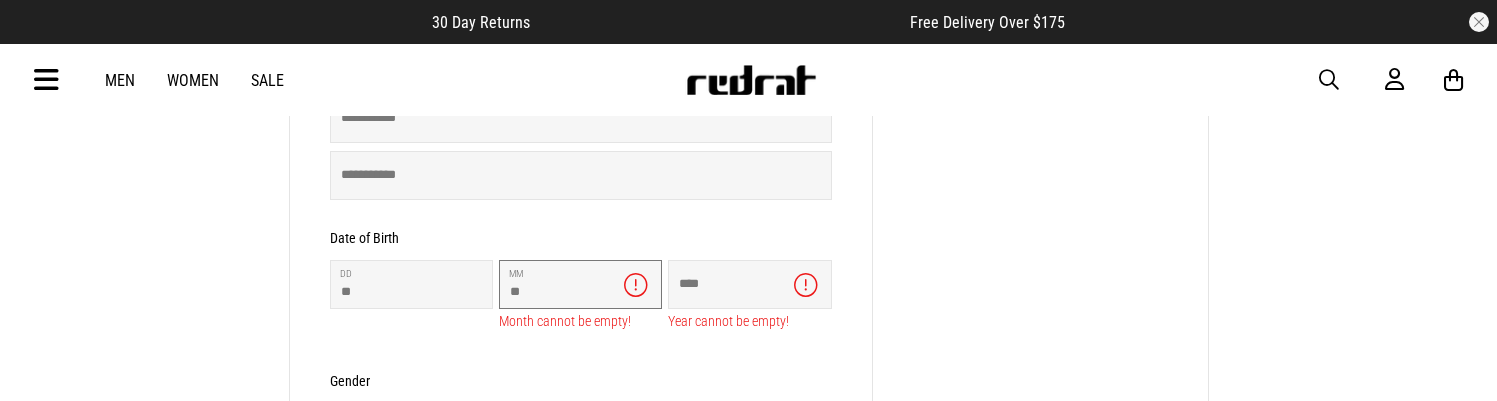 type on "**" 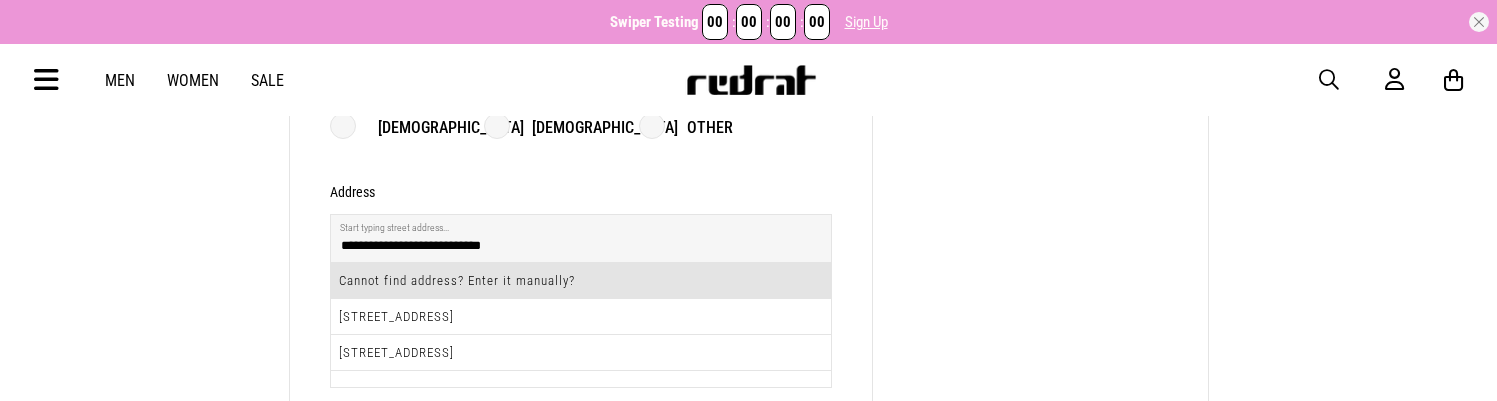 scroll, scrollTop: 814, scrollLeft: 0, axis: vertical 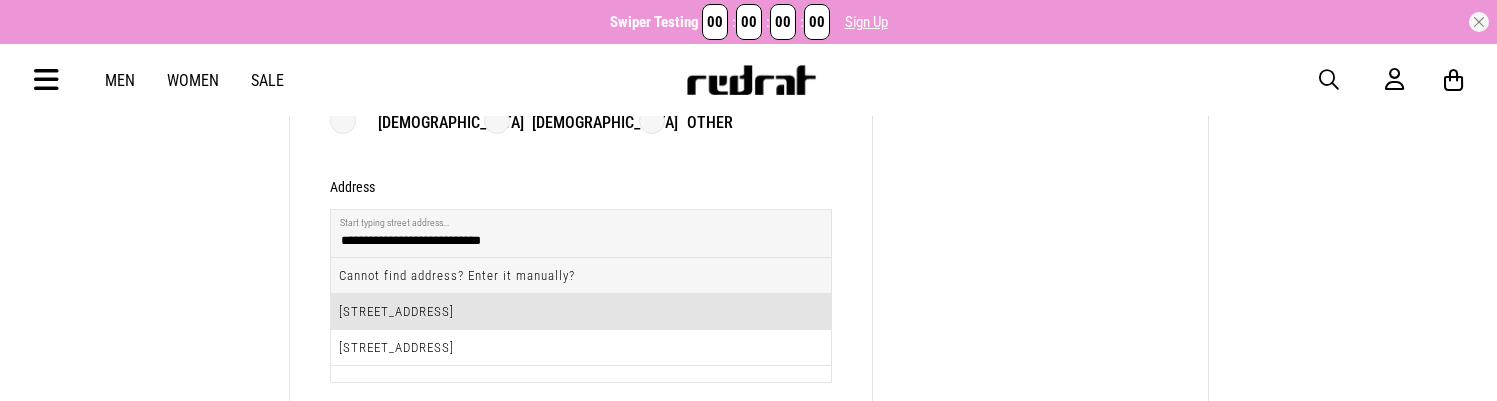 type on "****" 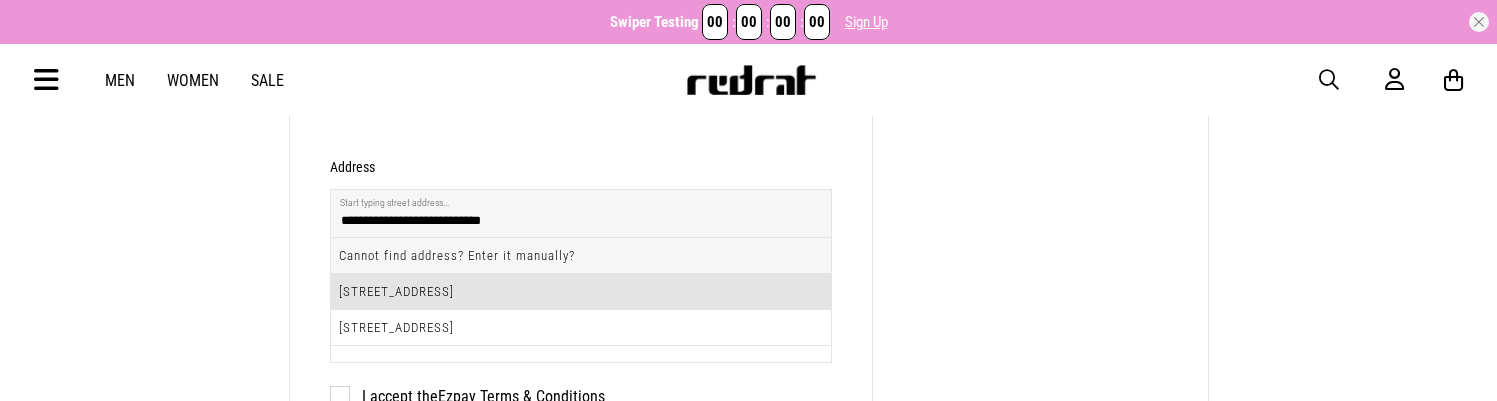 click on "[STREET_ADDRESS]" at bounding box center (581, 292) 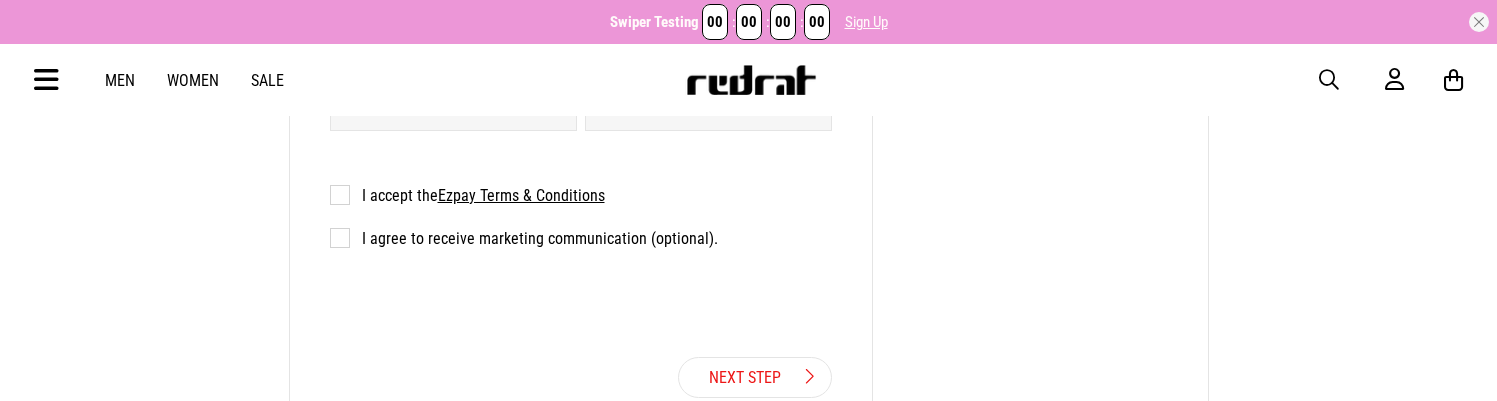 scroll, scrollTop: 1098, scrollLeft: 0, axis: vertical 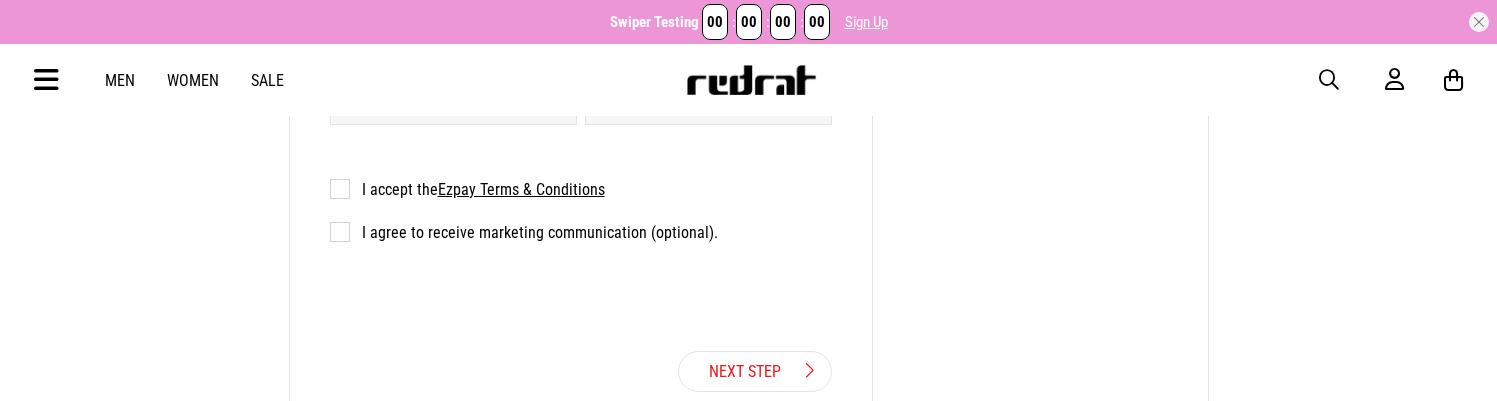 click on "I accept the  Ezpay Terms & Conditions" at bounding box center [467, 189] 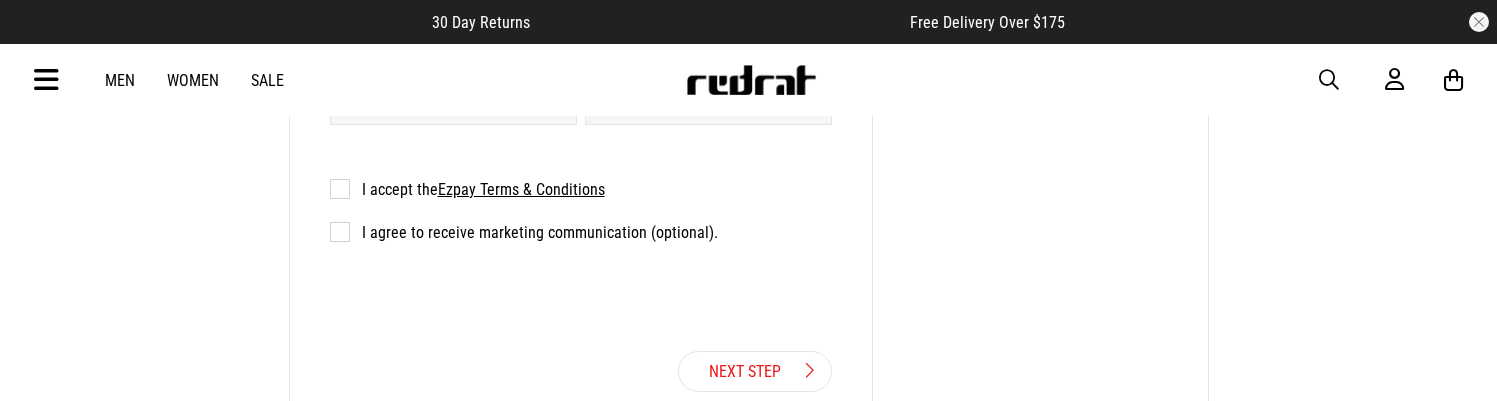 click on "Next Step" at bounding box center [755, 371] 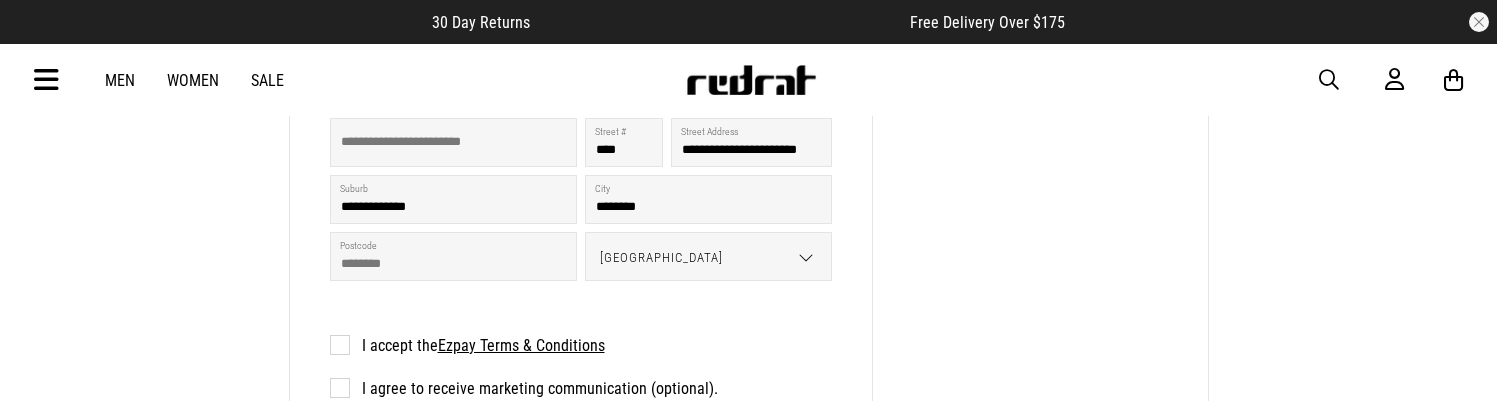 scroll, scrollTop: 0, scrollLeft: 0, axis: both 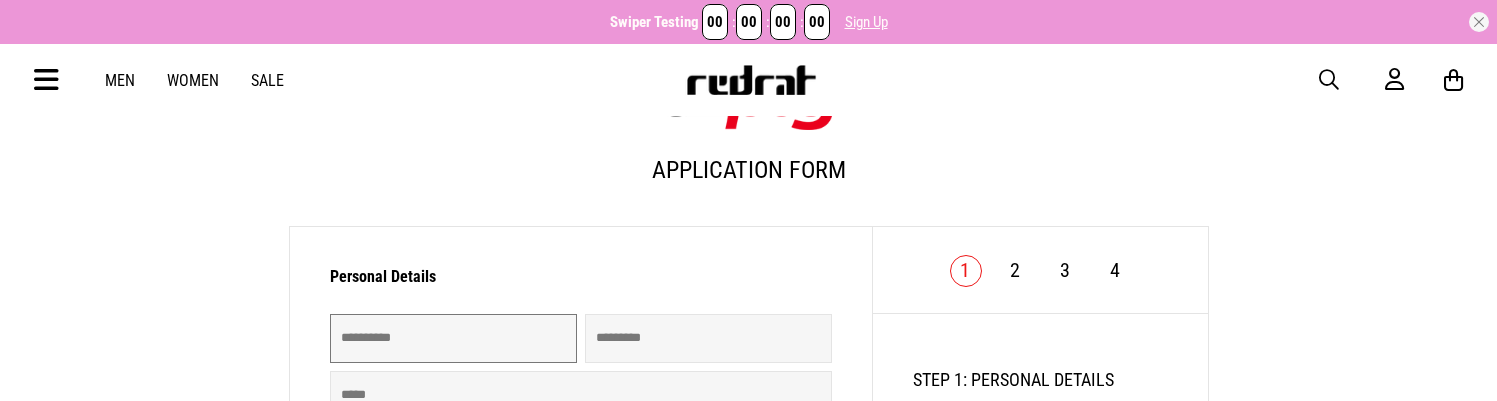 click at bounding box center (453, 338) 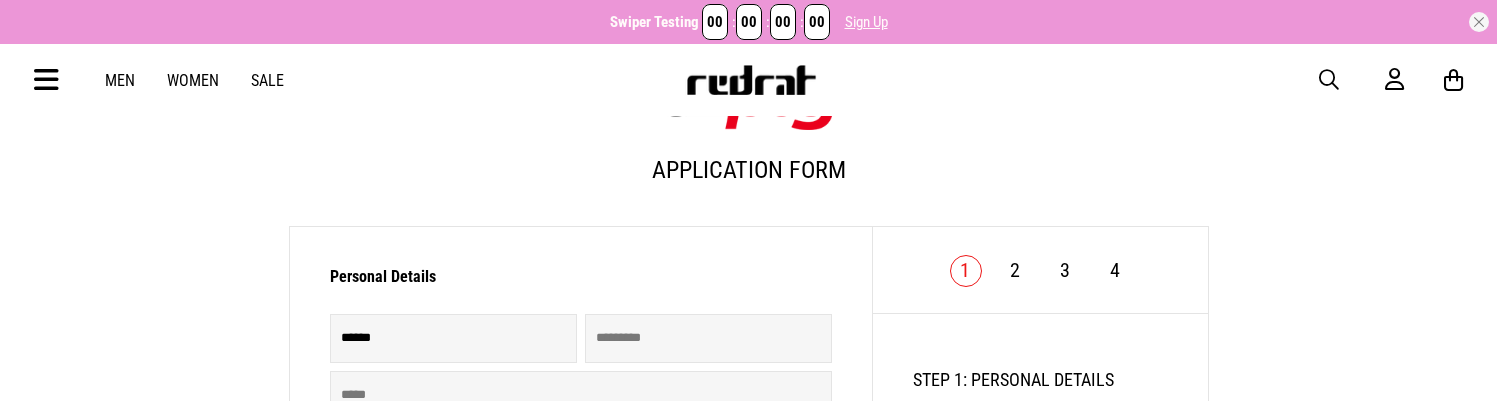 type on "****" 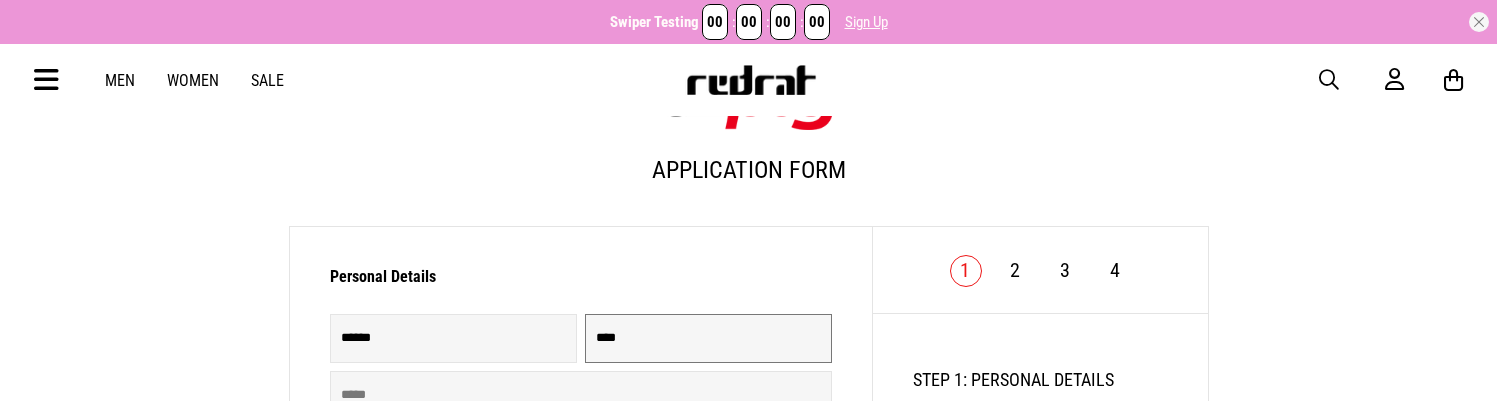 type on "**********" 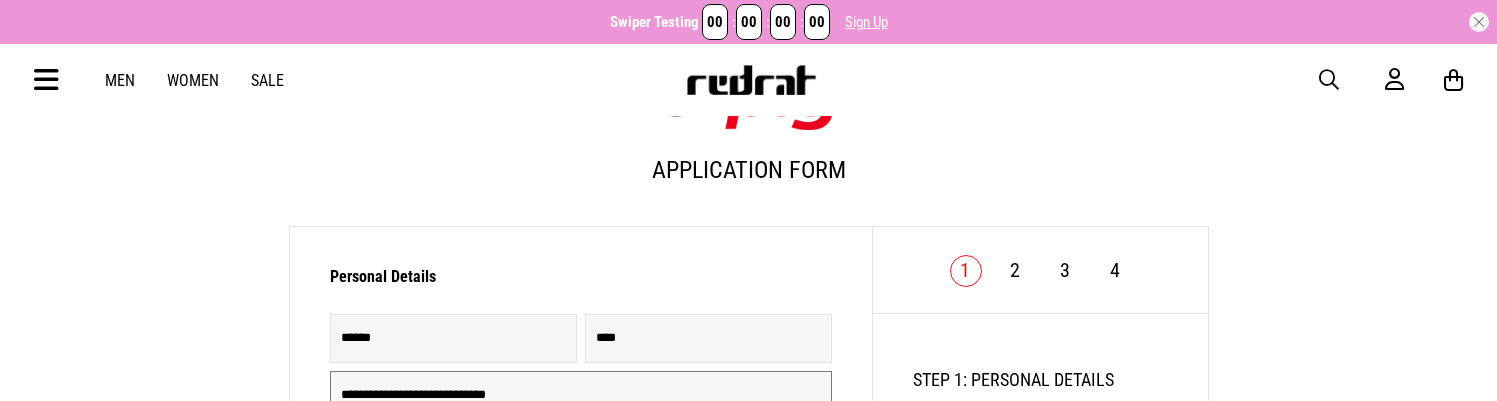 type on "**********" 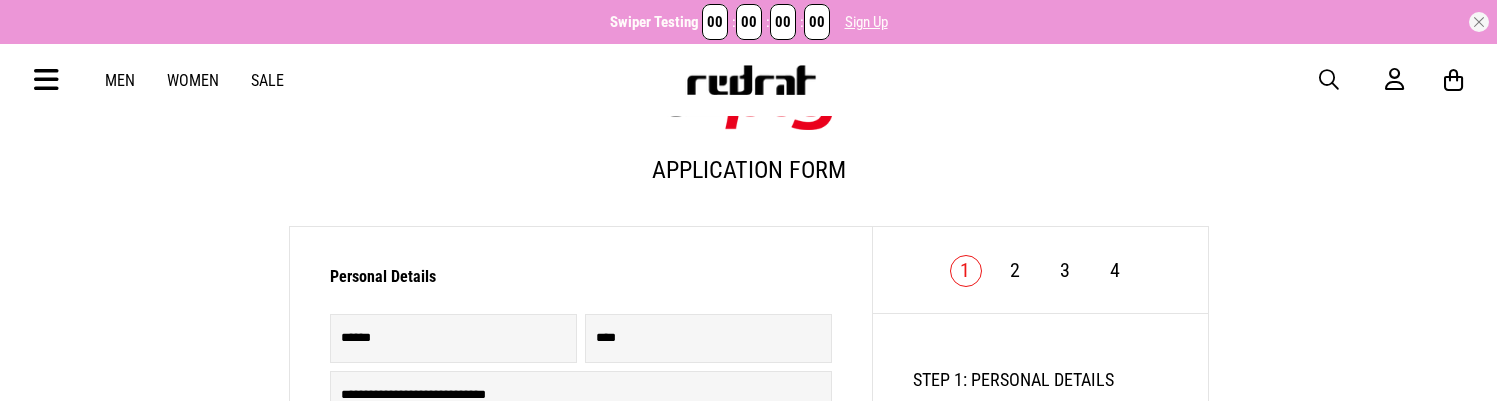 type on "**********" 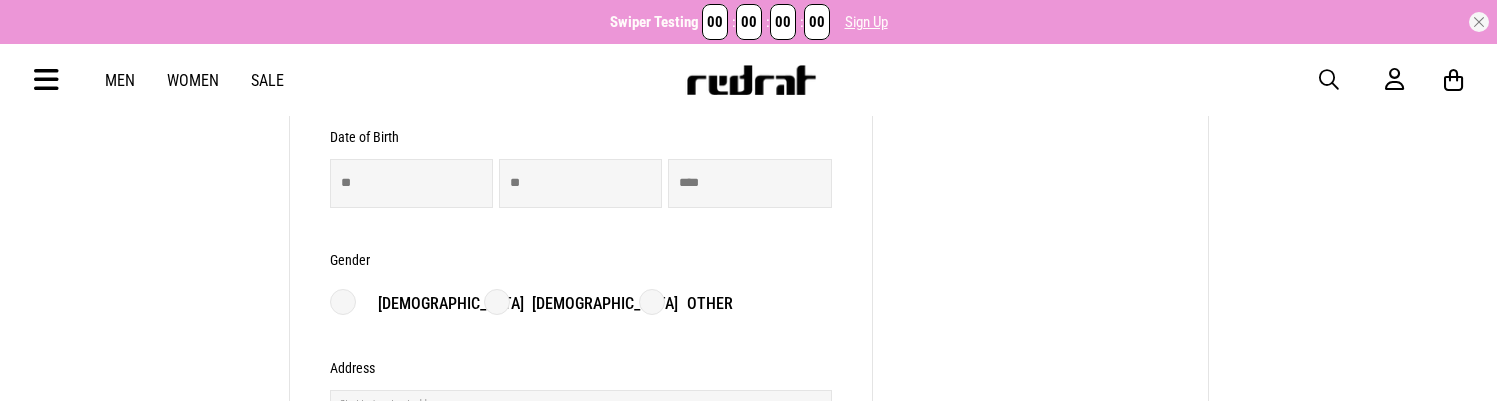 scroll, scrollTop: 615, scrollLeft: 0, axis: vertical 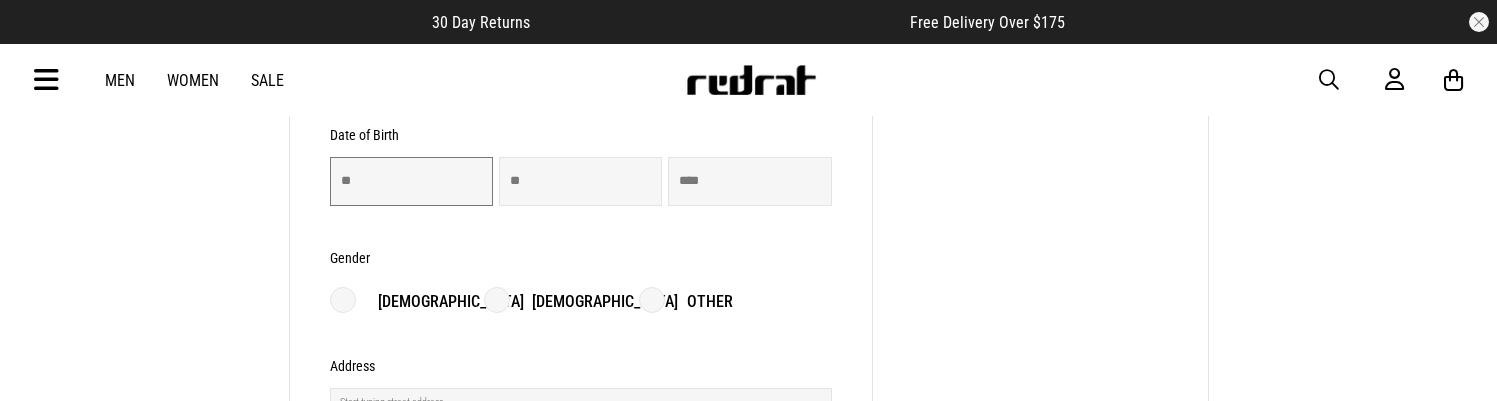 click at bounding box center (411, 181) 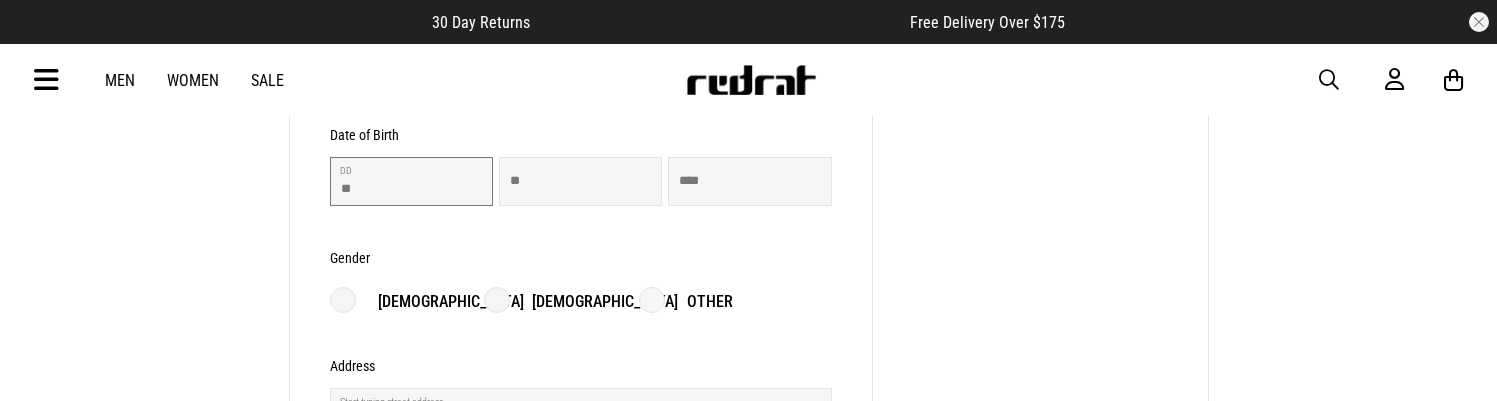 type on "**" 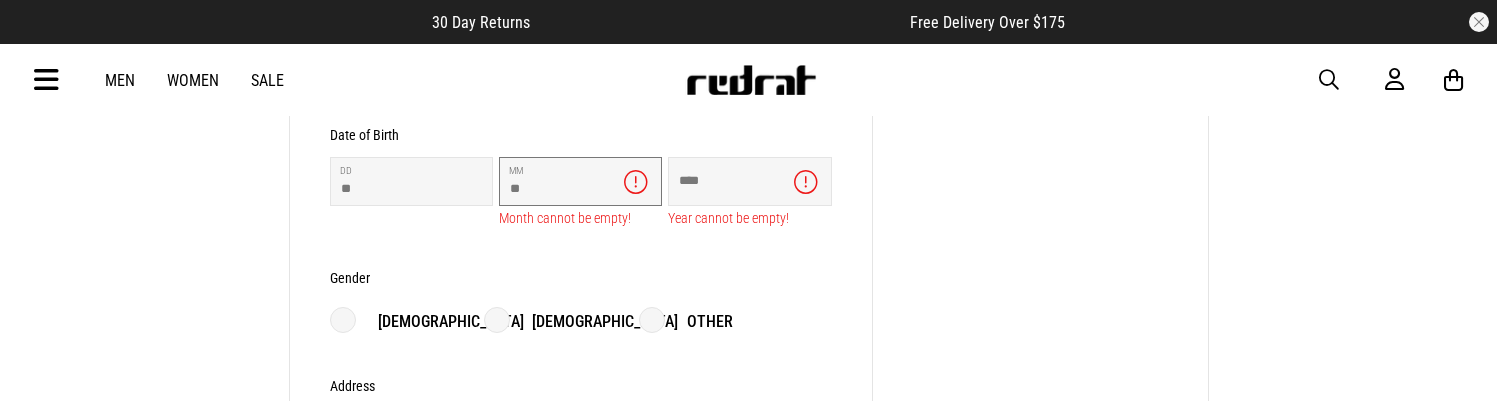 type on "**" 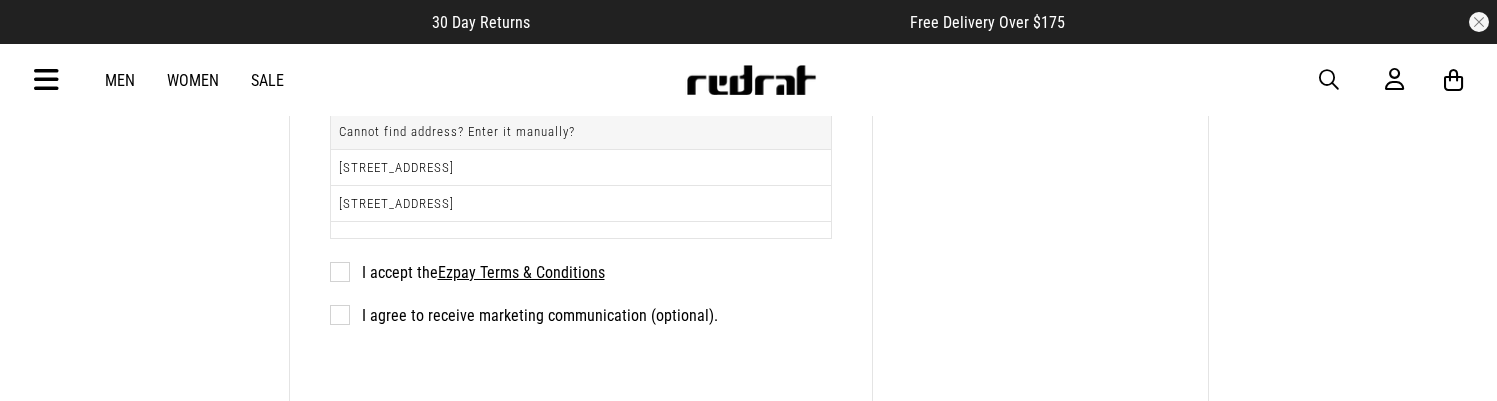 scroll, scrollTop: 992, scrollLeft: 0, axis: vertical 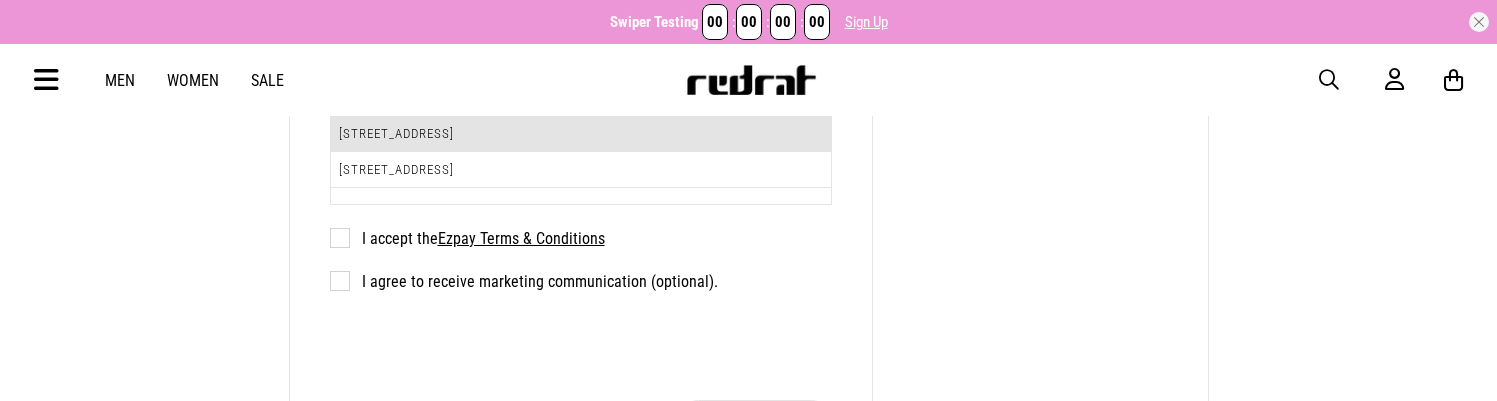 type on "****" 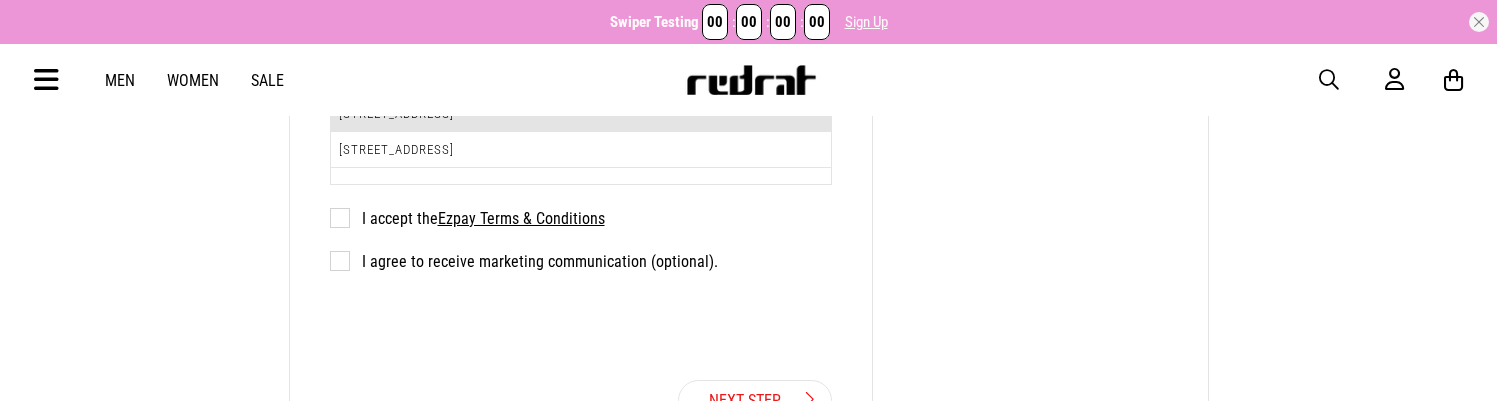 scroll, scrollTop: 972, scrollLeft: 0, axis: vertical 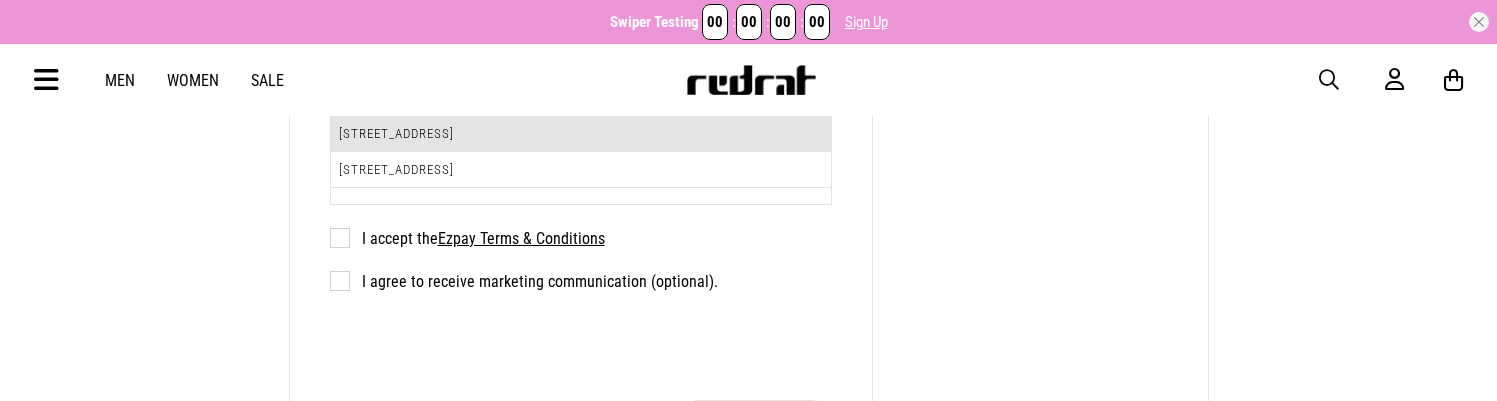 click on "[STREET_ADDRESS]" at bounding box center [581, 134] 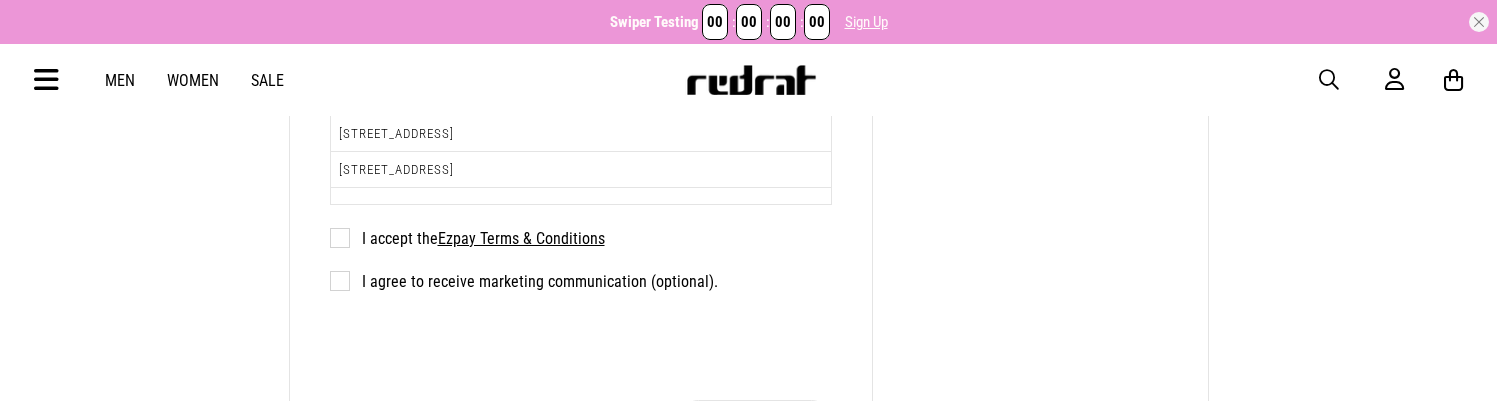type on "**********" 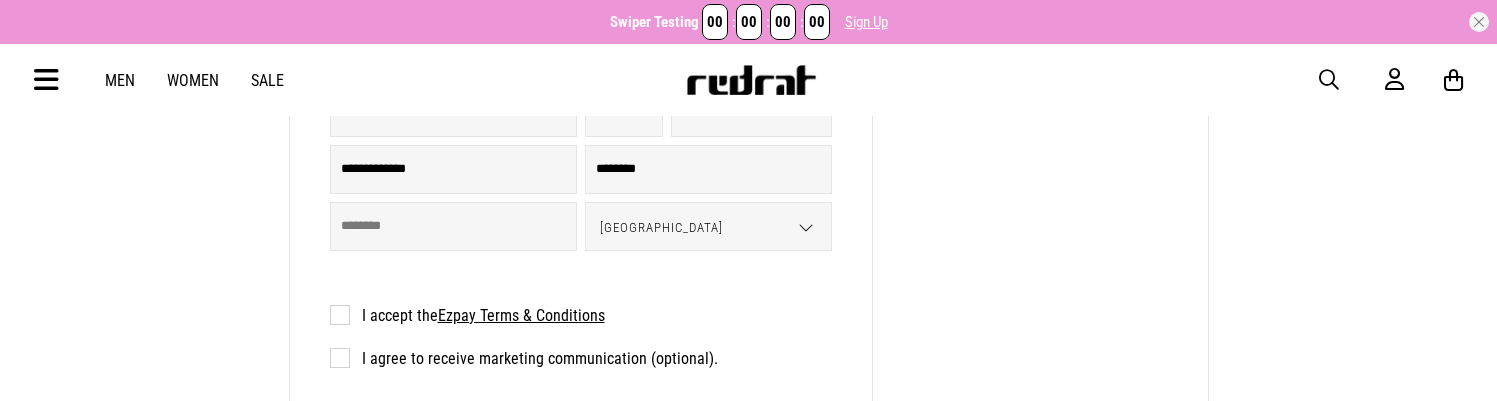 click on "I accept the  Ezpay Terms & Conditions" at bounding box center (467, 315) 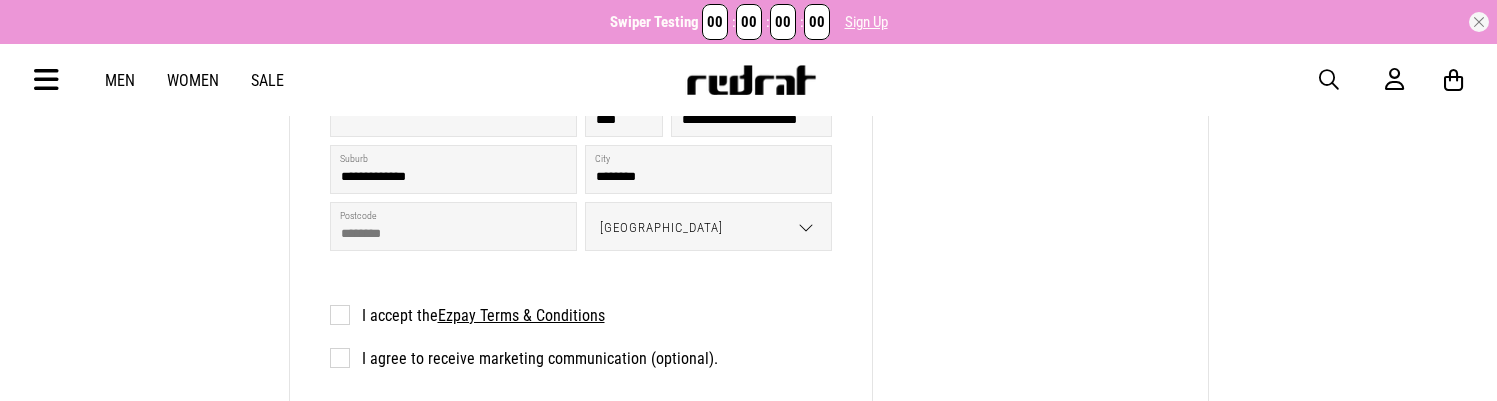 click on "**********" at bounding box center (581, -78) 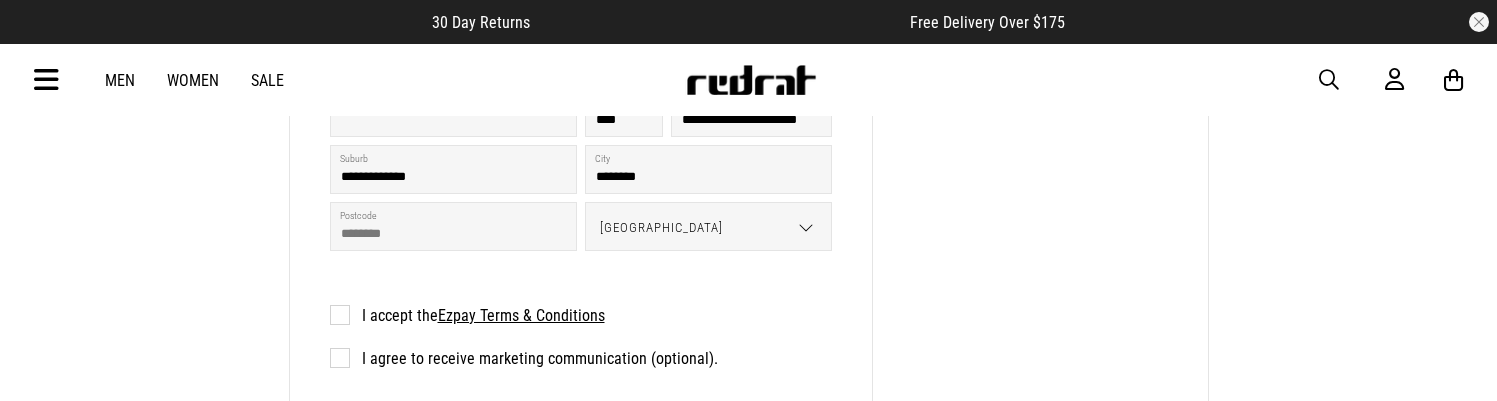 click on "I agree to receive marketing communication (optional)." at bounding box center [524, 358] 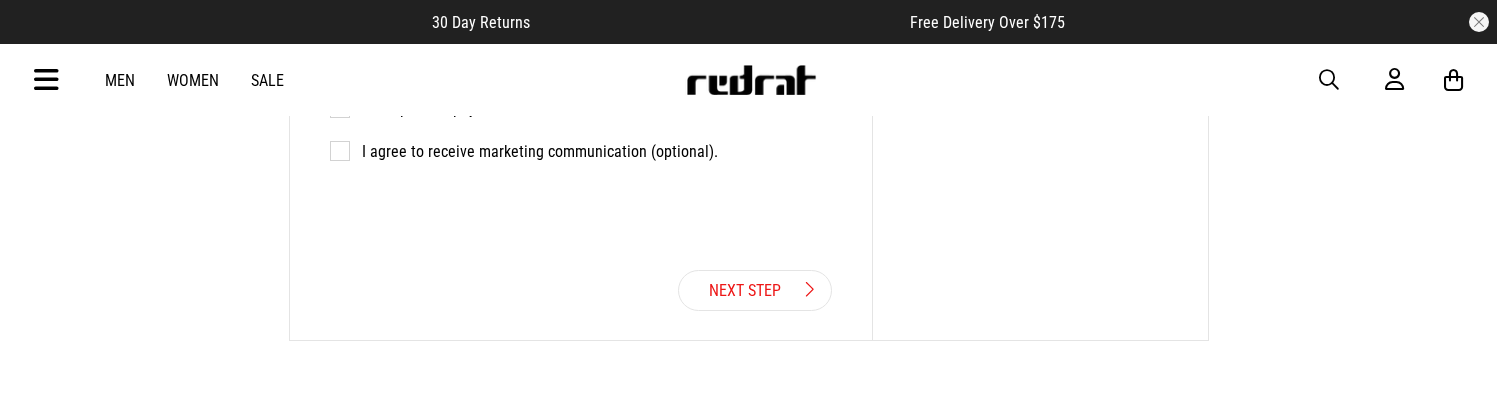 click on "Next Step" at bounding box center (755, 290) 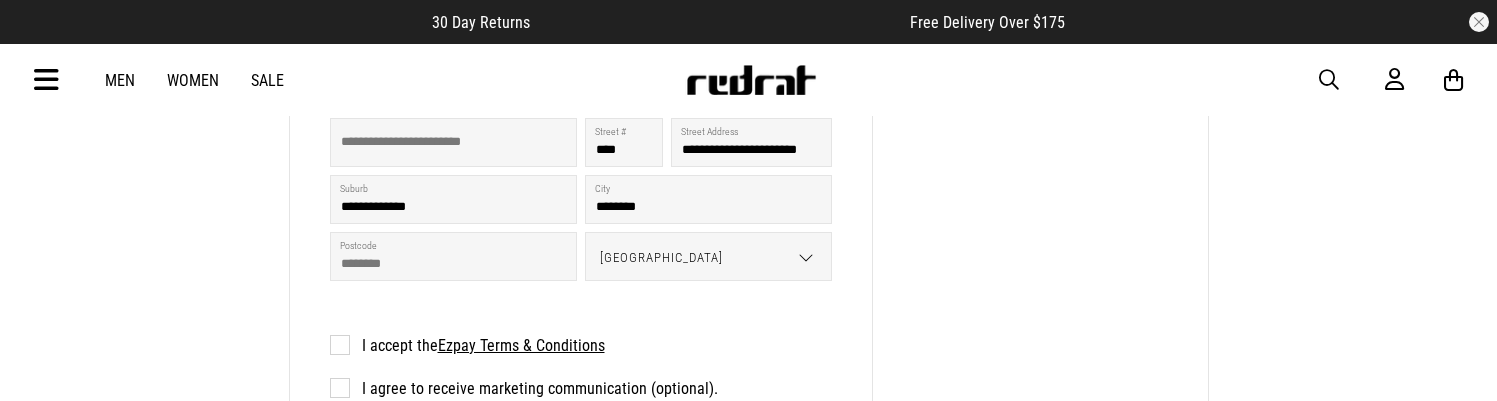 scroll, scrollTop: 0, scrollLeft: 0, axis: both 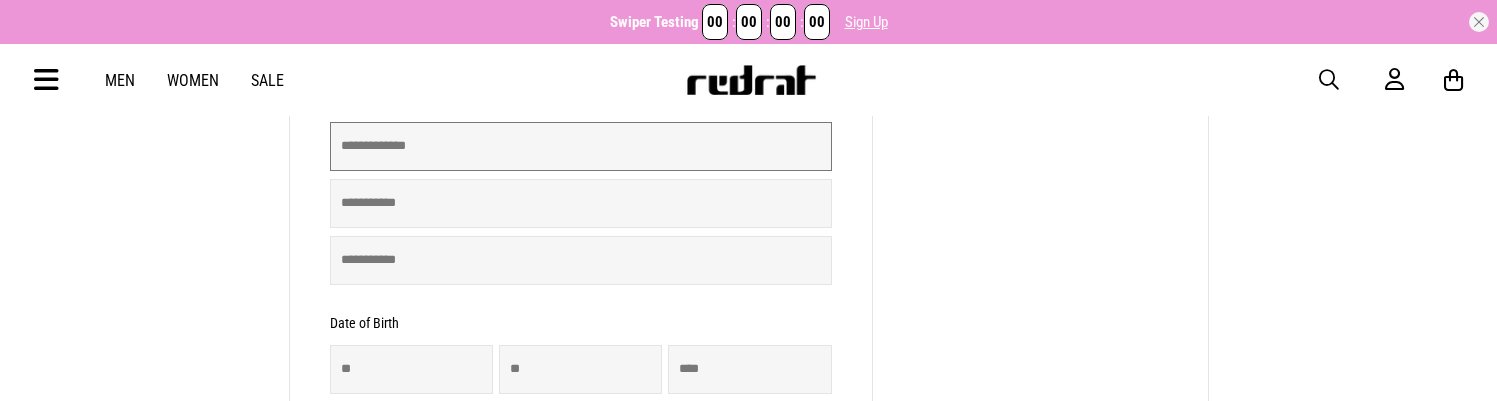 click at bounding box center [581, 146] 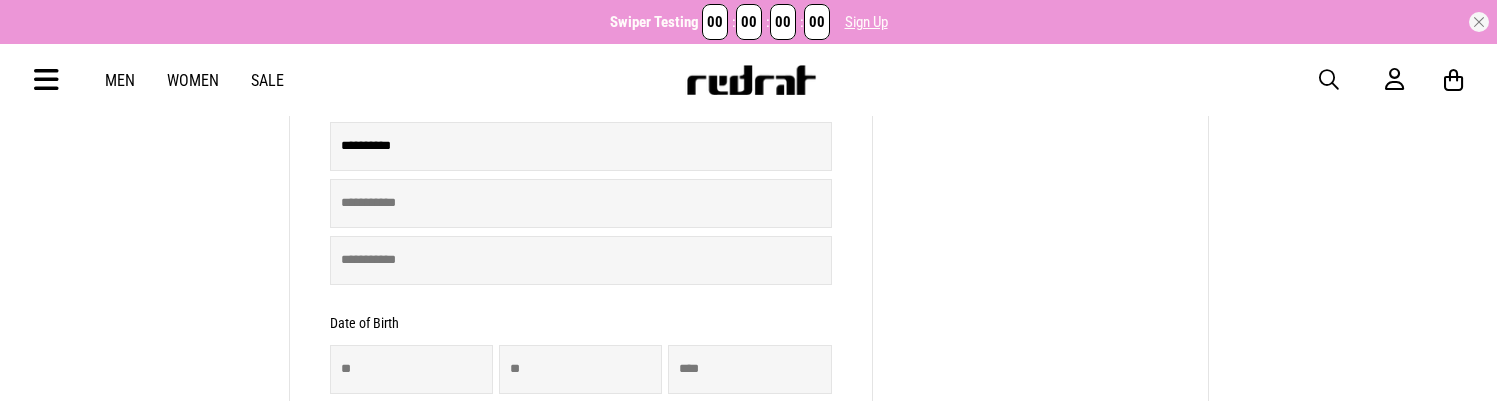 type on "******" 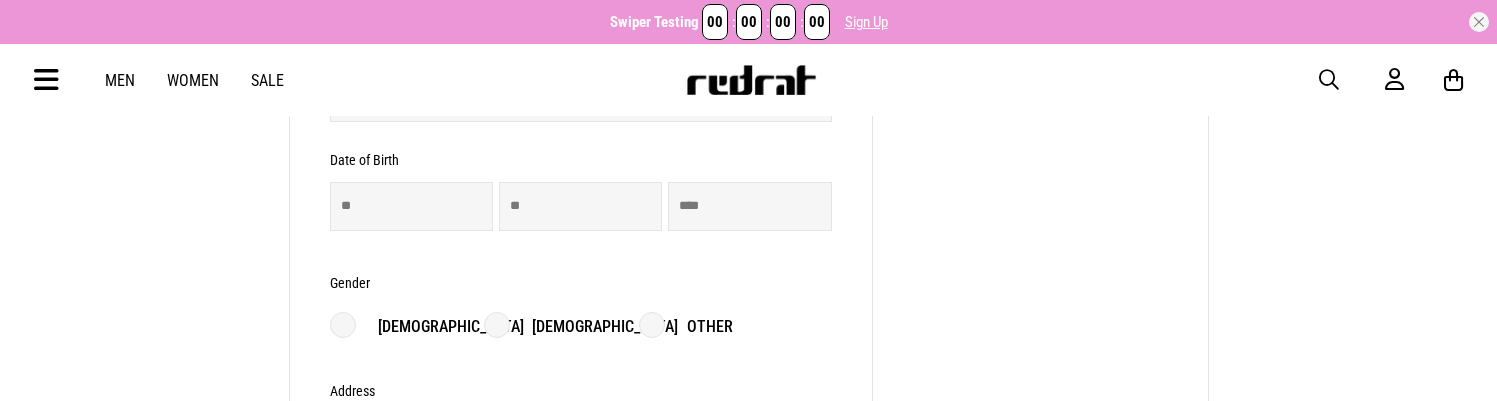 scroll, scrollTop: 601, scrollLeft: 0, axis: vertical 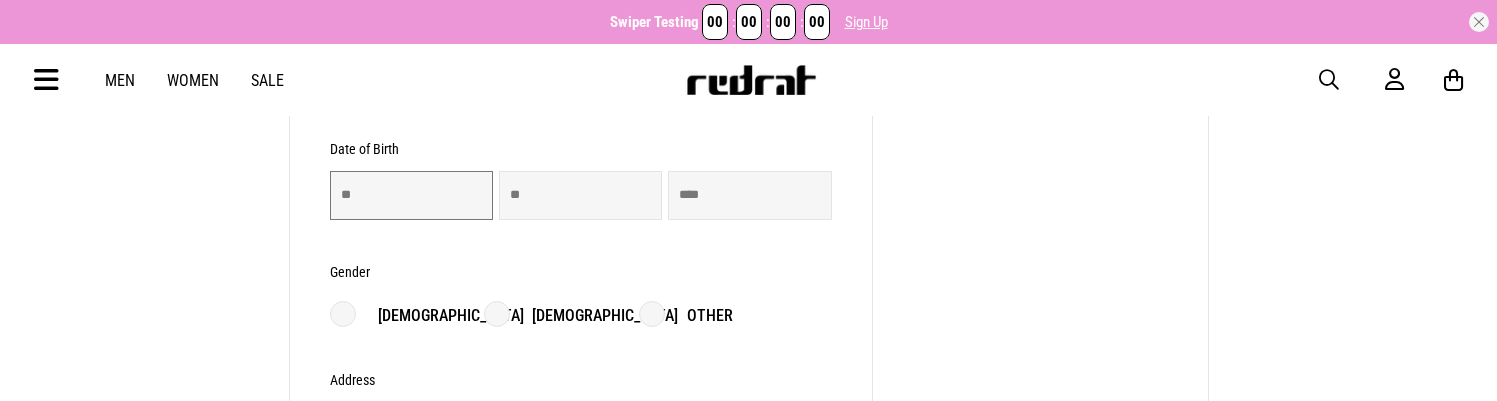 click at bounding box center (411, 195) 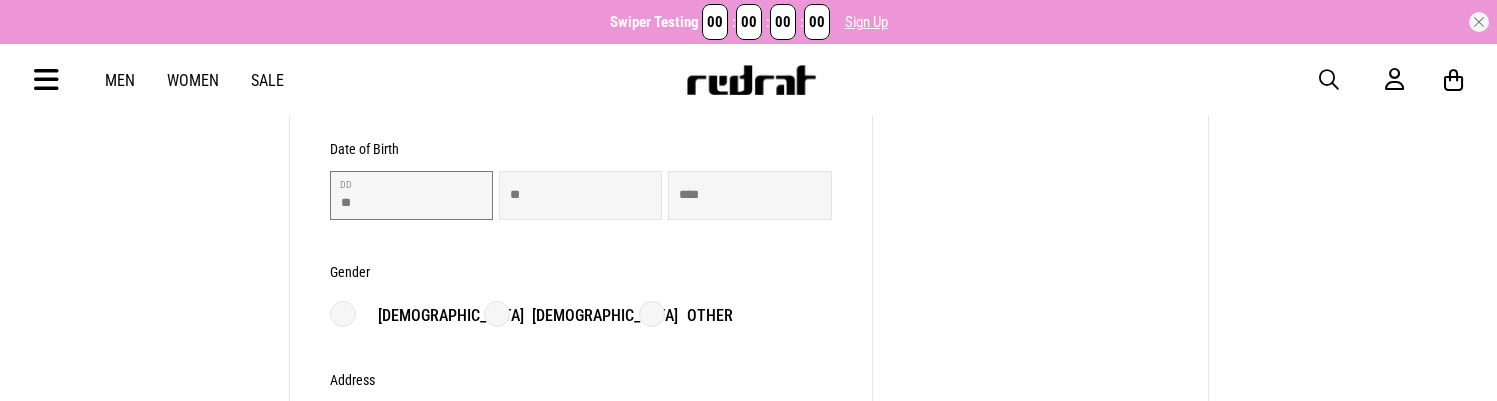 type on "**" 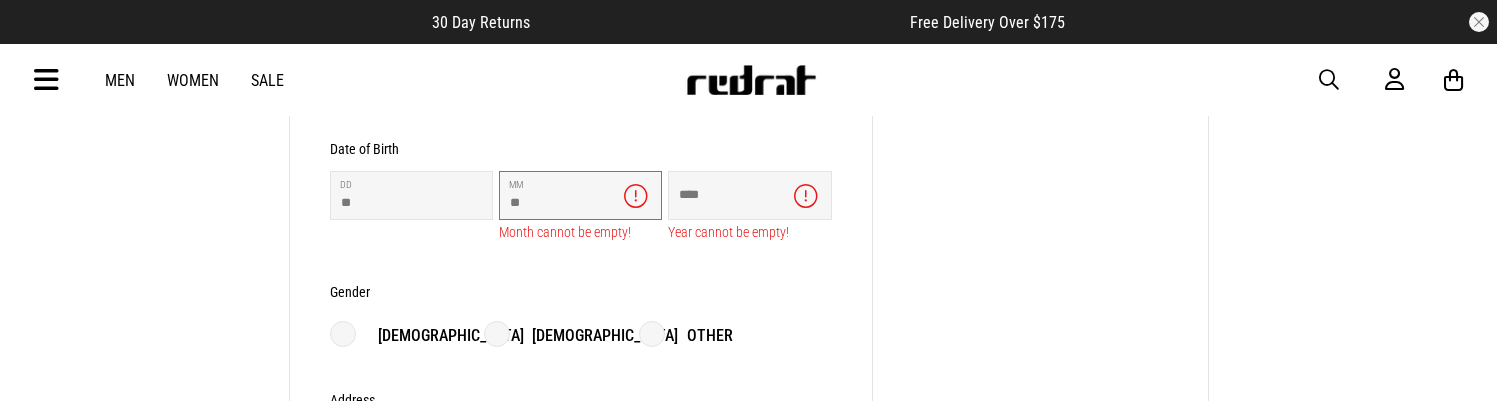 type on "**" 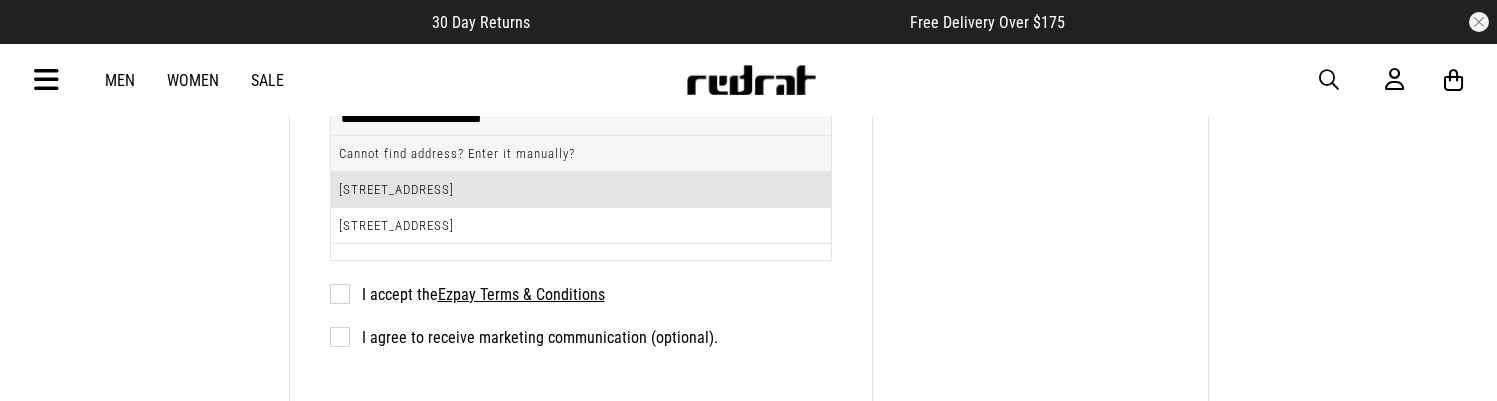 type on "****" 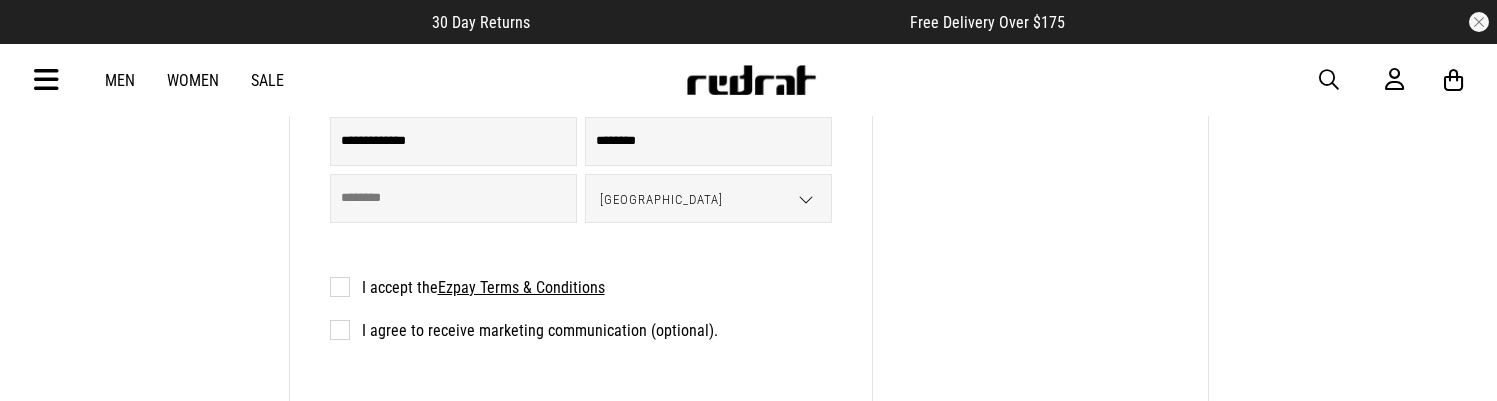 scroll, scrollTop: 1001, scrollLeft: 0, axis: vertical 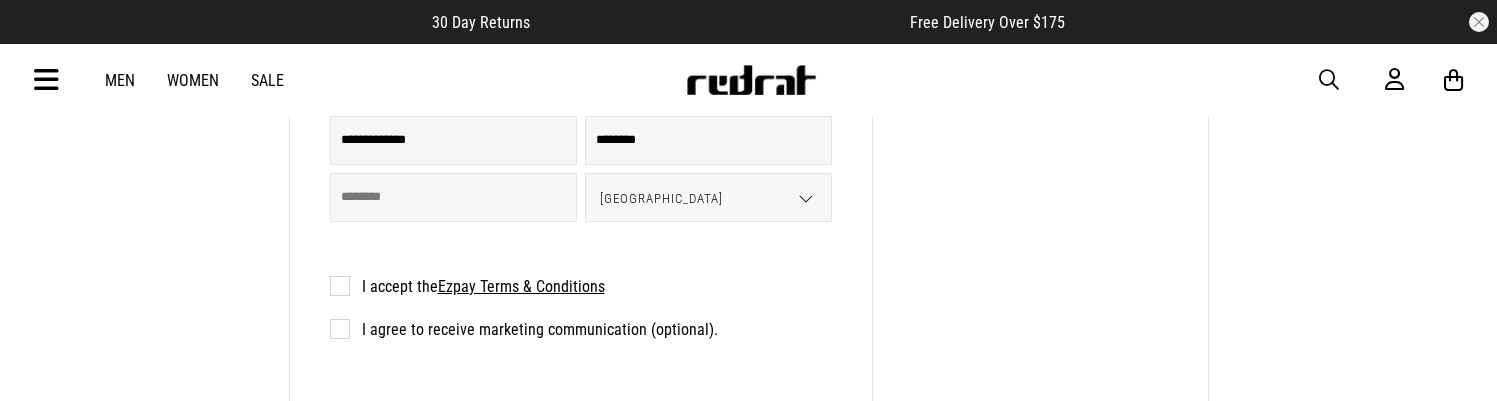 click on "I accept the  Ezpay Terms & Conditions" at bounding box center [467, 286] 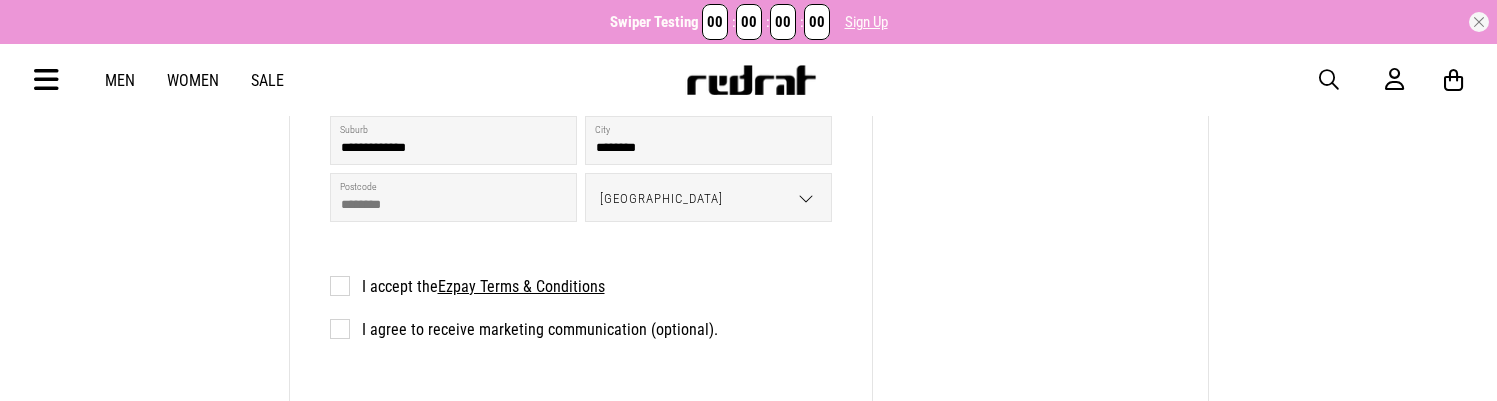click on "**********" at bounding box center [581, -107] 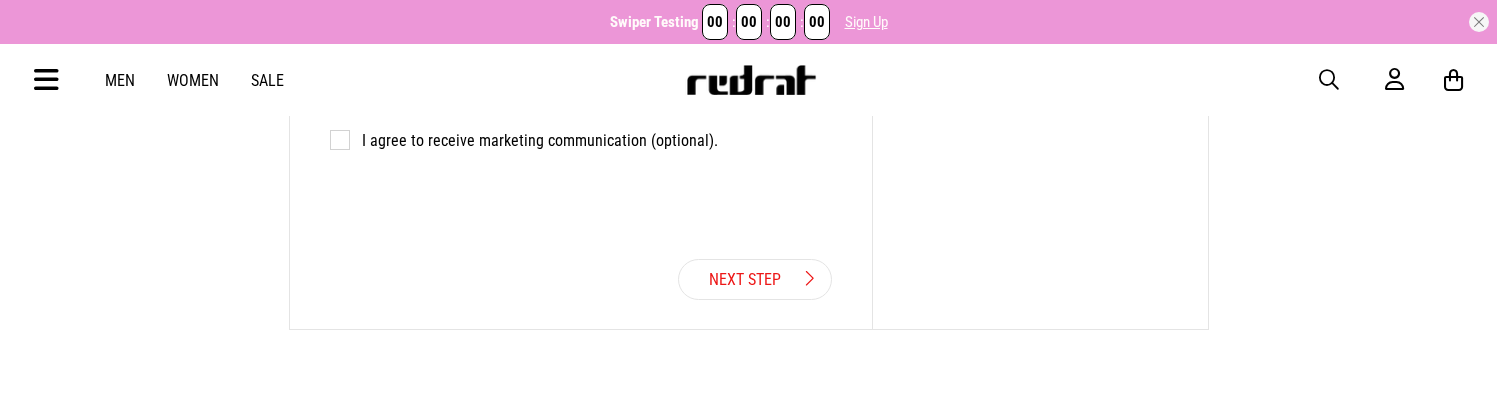 click on "Next Step" at bounding box center (755, 279) 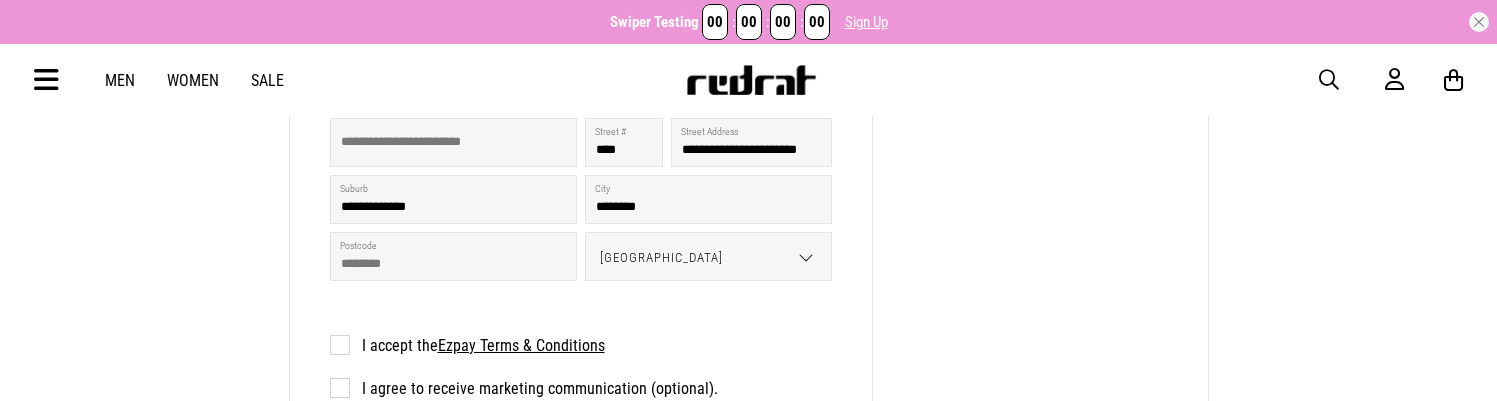 scroll, scrollTop: 0, scrollLeft: 0, axis: both 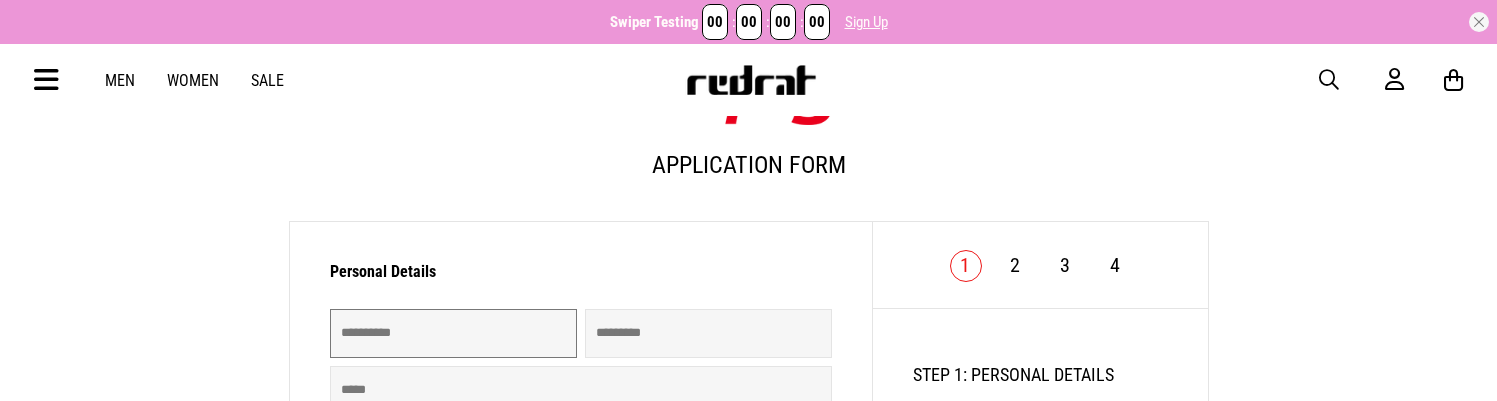 click at bounding box center [453, 333] 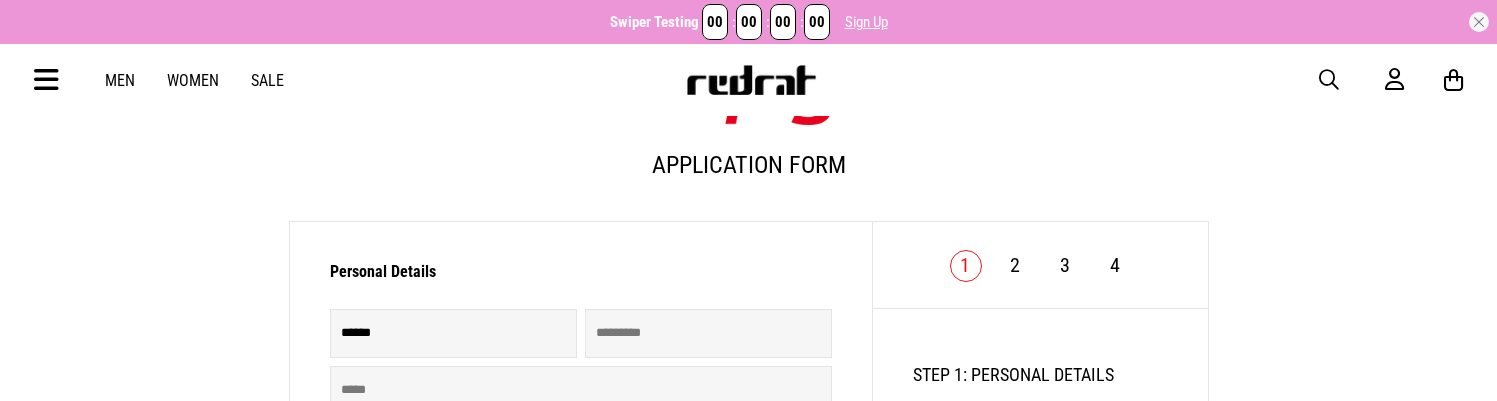 type on "****" 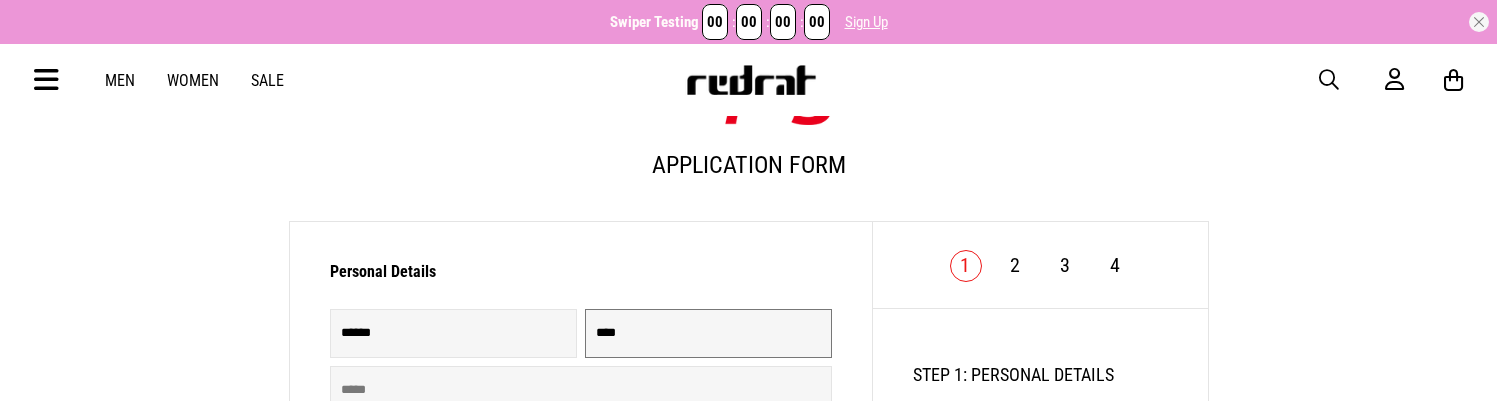 type on "**********" 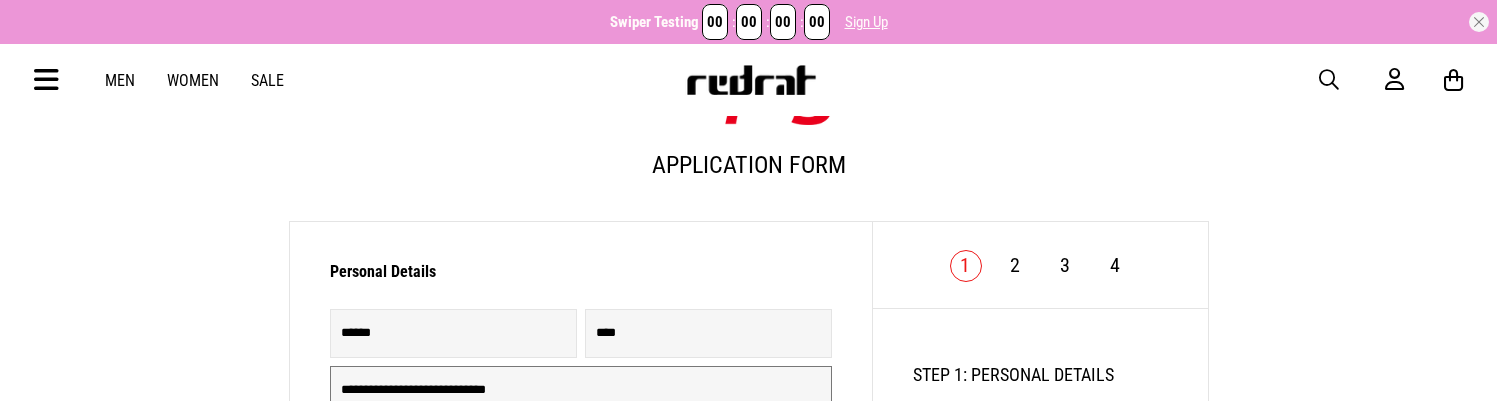 type on "**********" 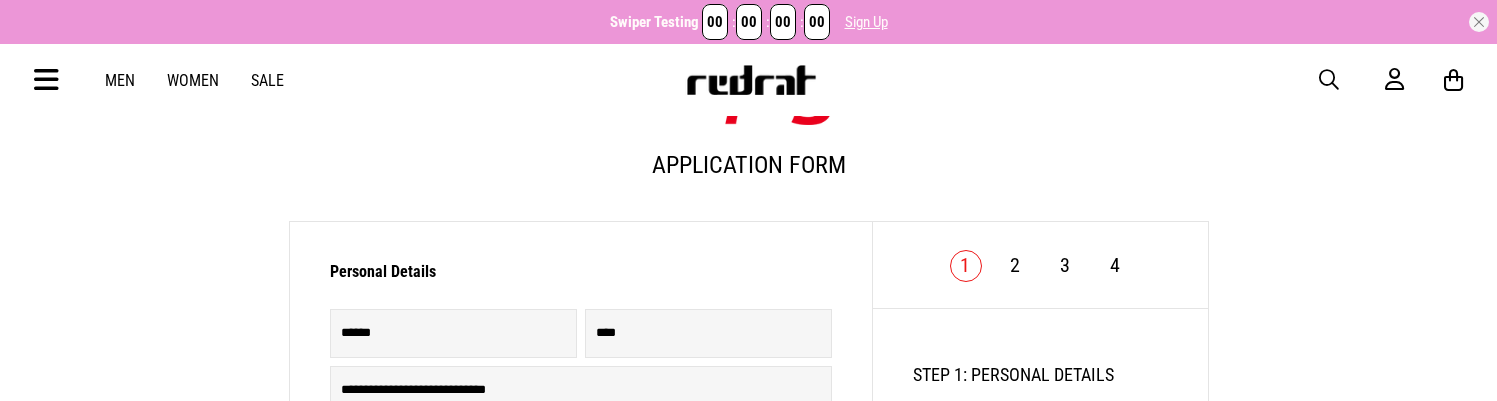 type on "**********" 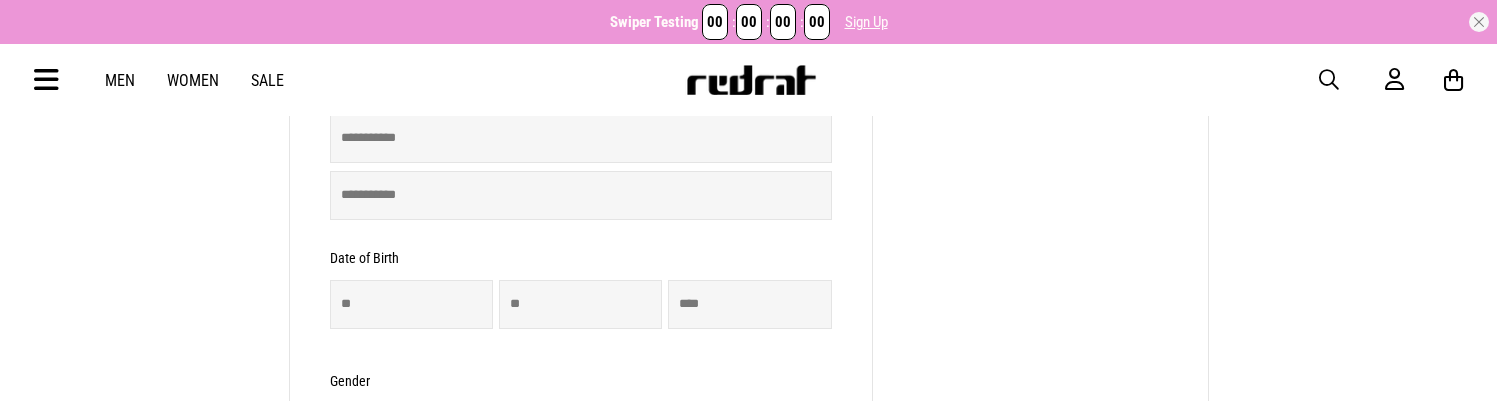 scroll, scrollTop: 516, scrollLeft: 0, axis: vertical 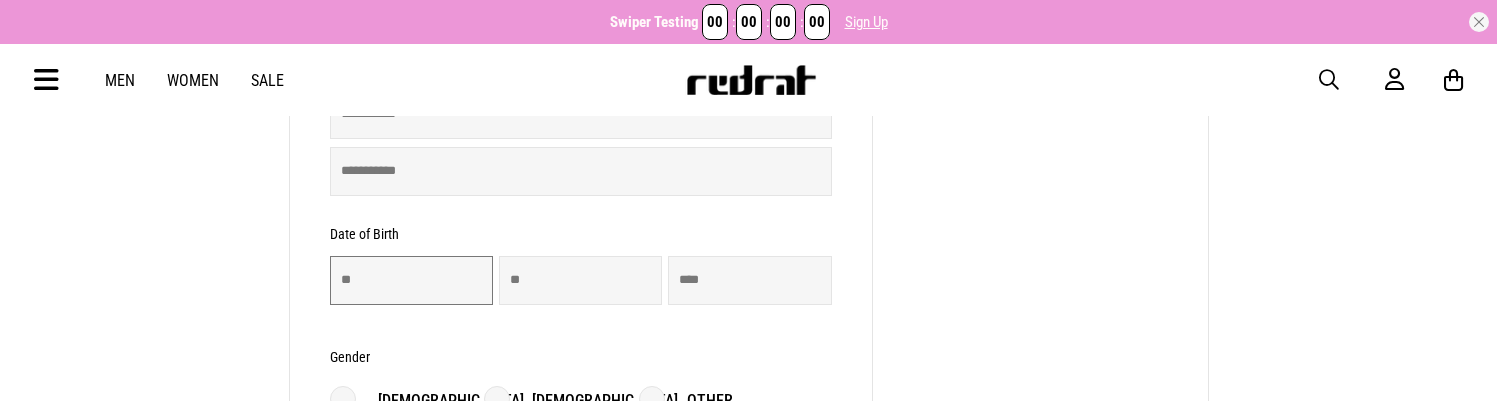 click at bounding box center (411, 280) 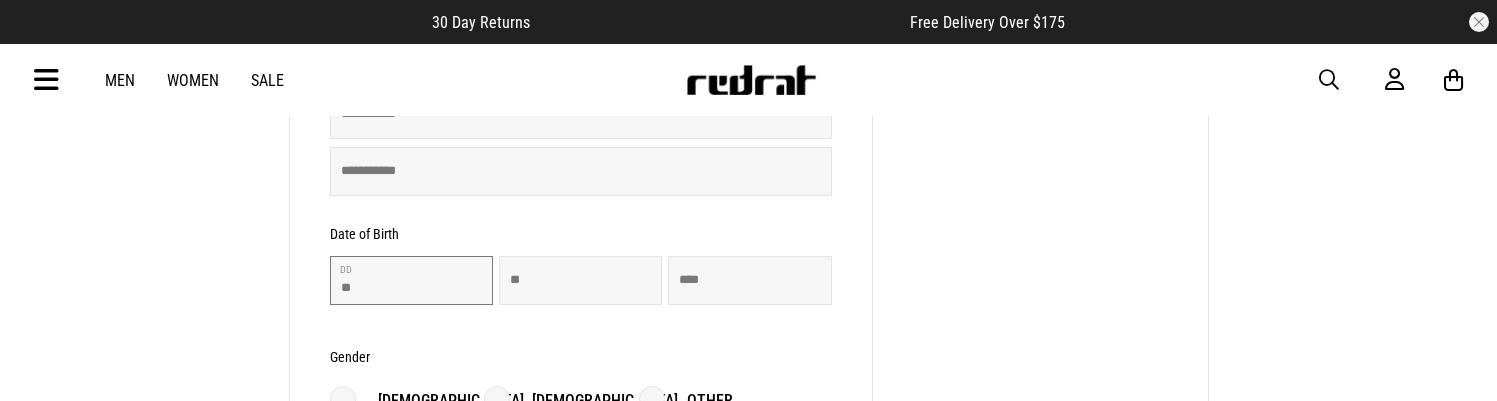 type on "**" 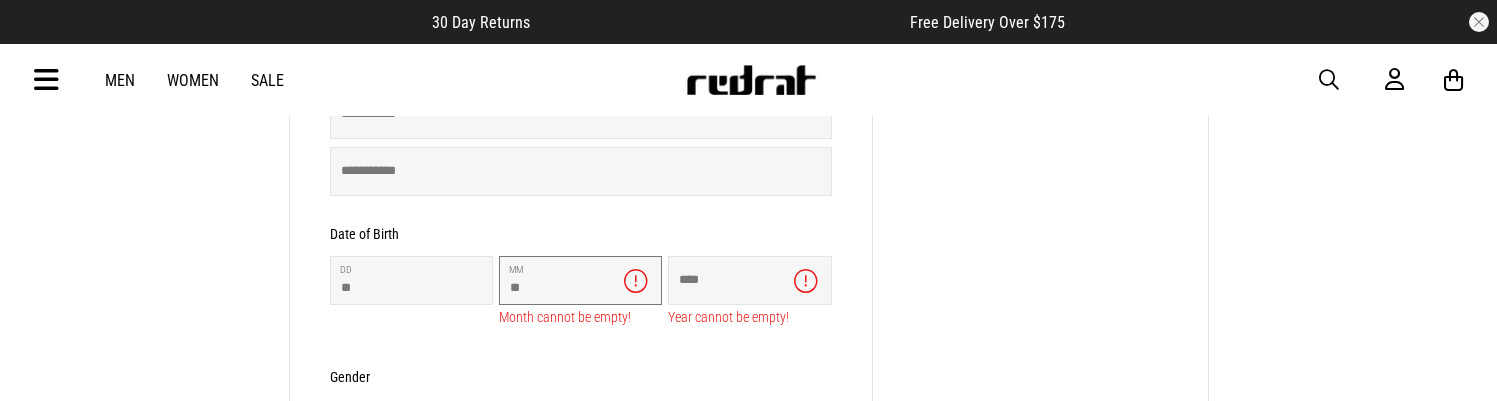 type on "**" 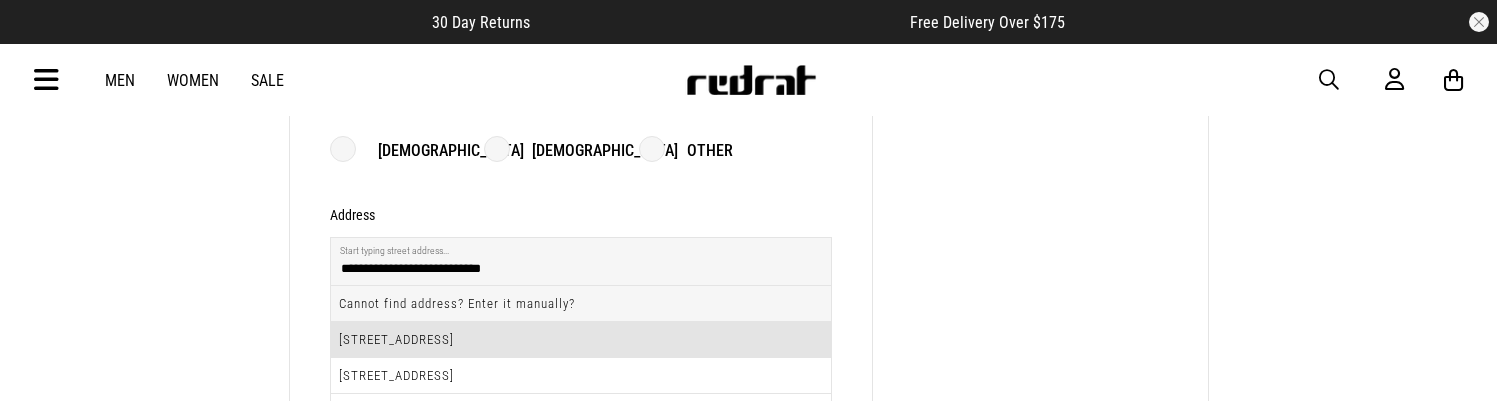 scroll, scrollTop: 787, scrollLeft: 0, axis: vertical 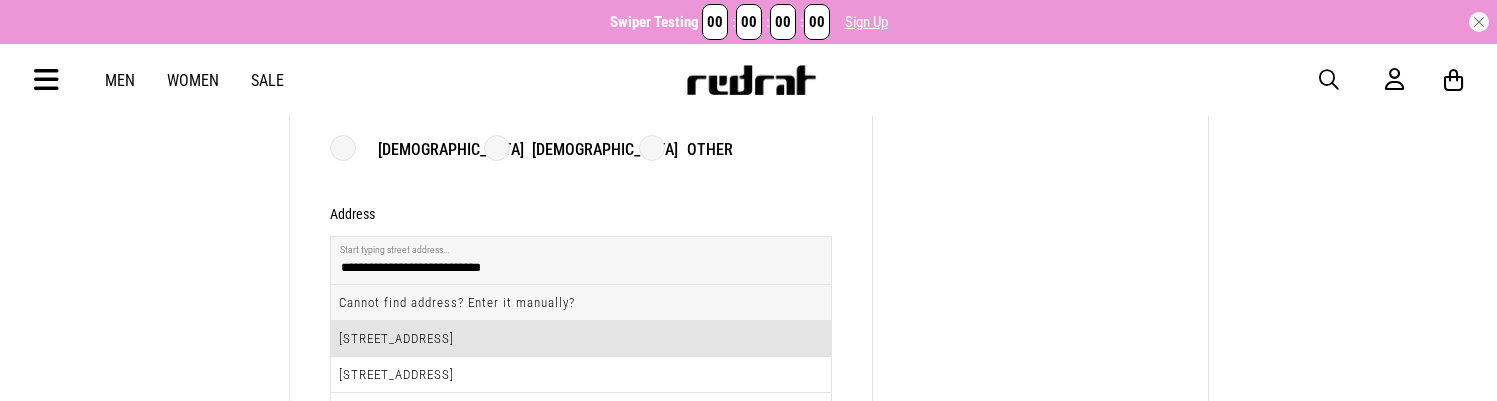 type on "****" 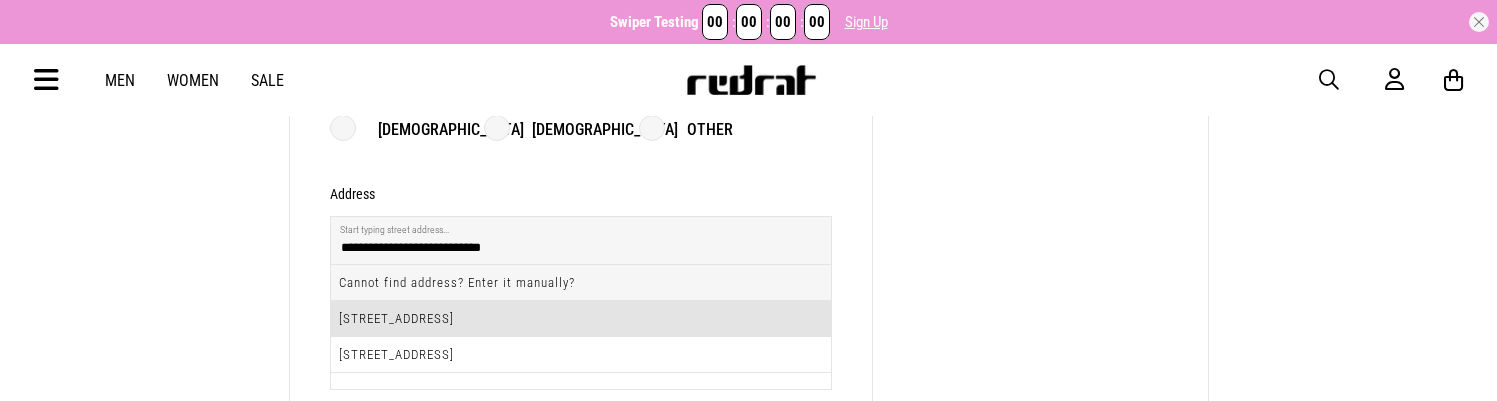 click on "Cannot find address? Enter it manually? [STREET_ADDRESS]" at bounding box center (581, 319) 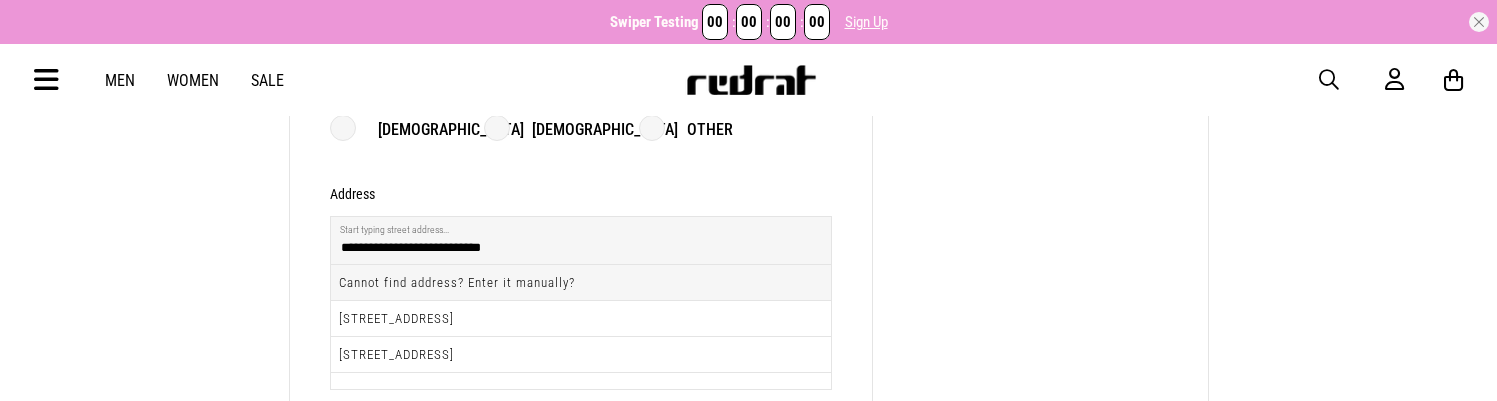 type on "**********" 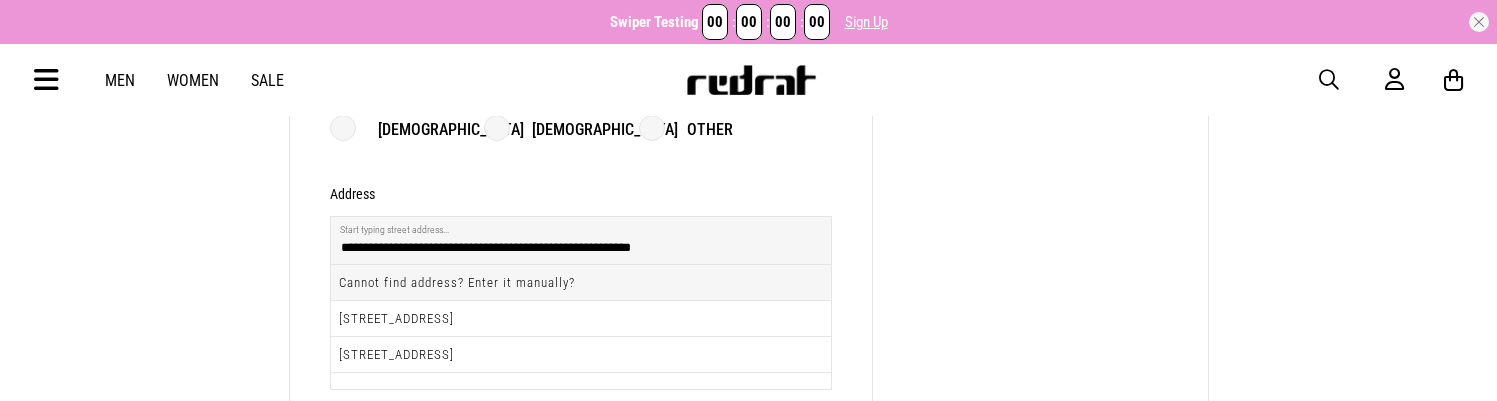 type on "****" 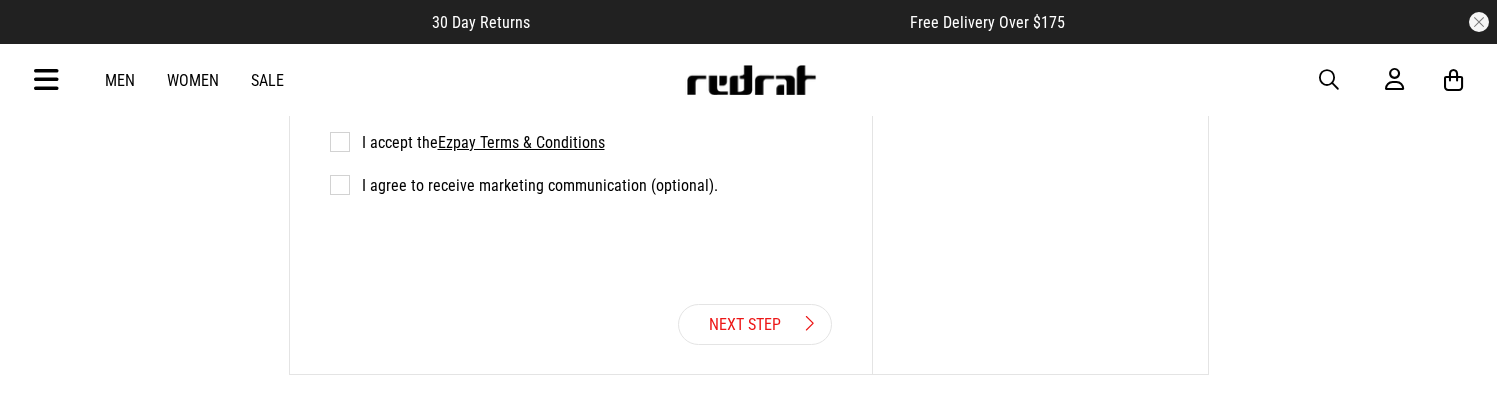 scroll, scrollTop: 1134, scrollLeft: 0, axis: vertical 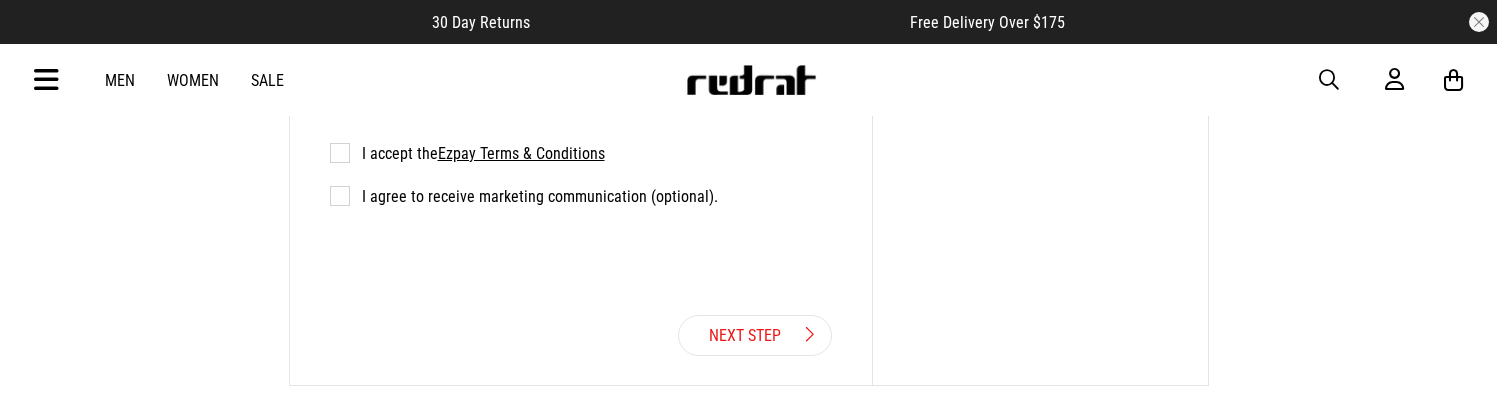 click on "I accept the  Ezpay Terms & Conditions" at bounding box center [467, 153] 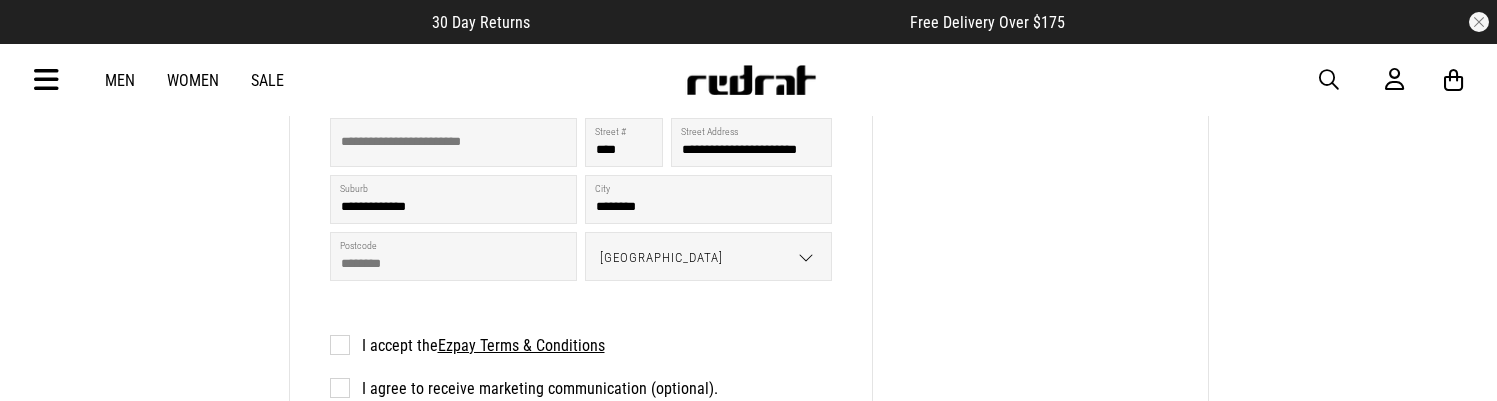 scroll, scrollTop: 0, scrollLeft: 0, axis: both 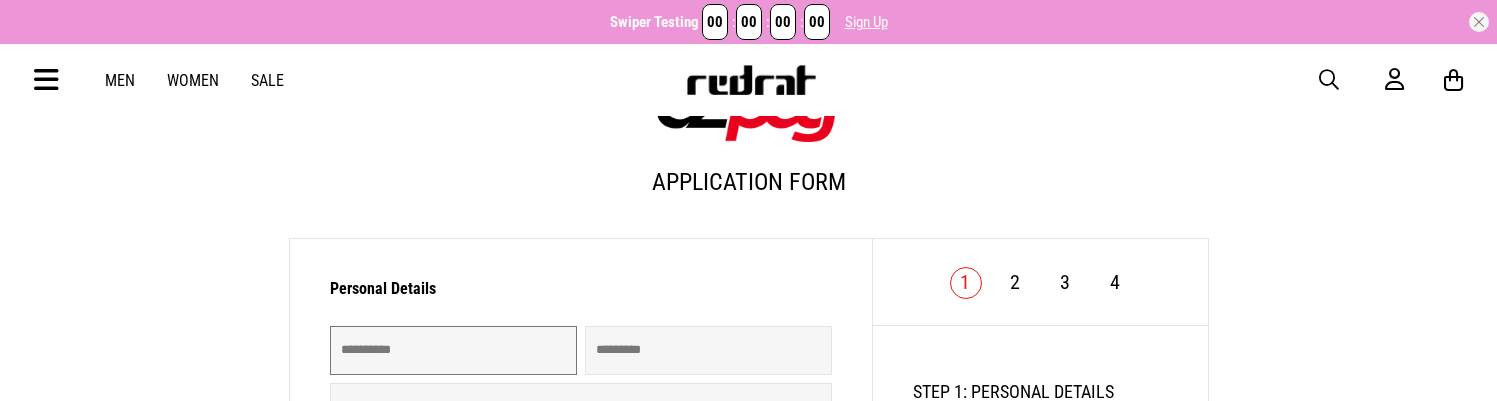 click at bounding box center (453, 350) 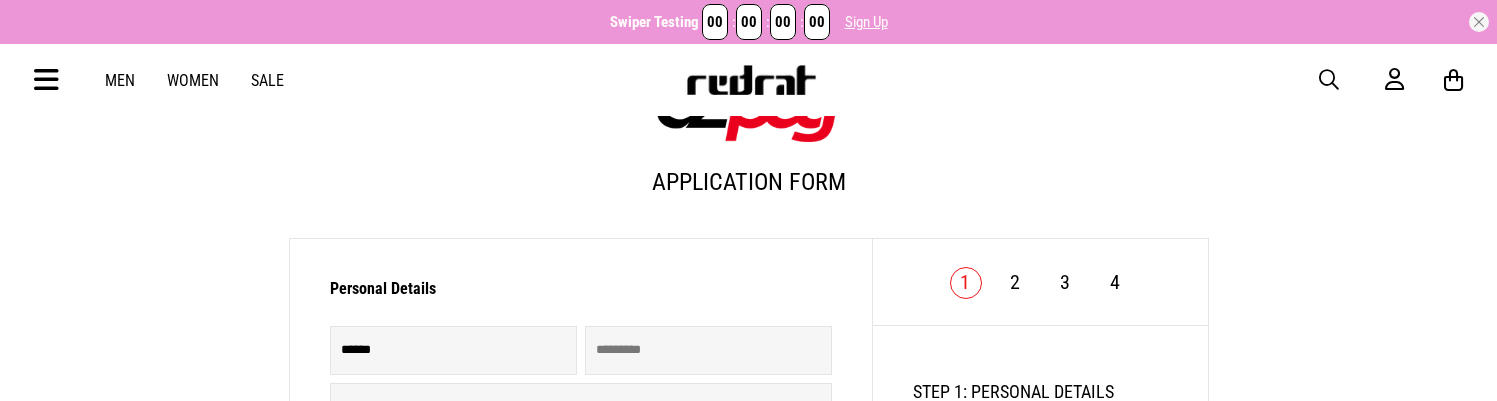 type on "****" 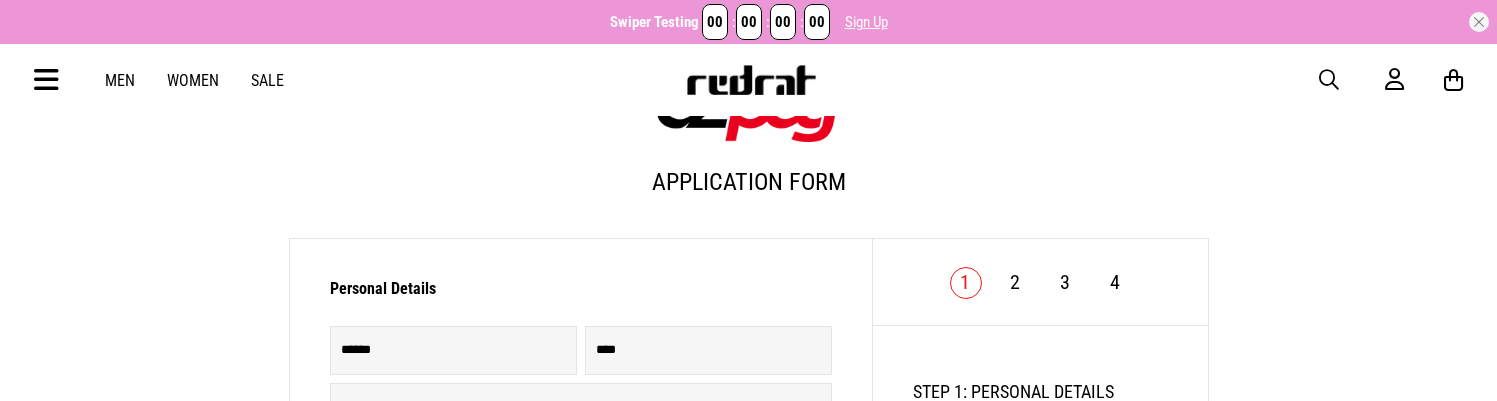 type on "**********" 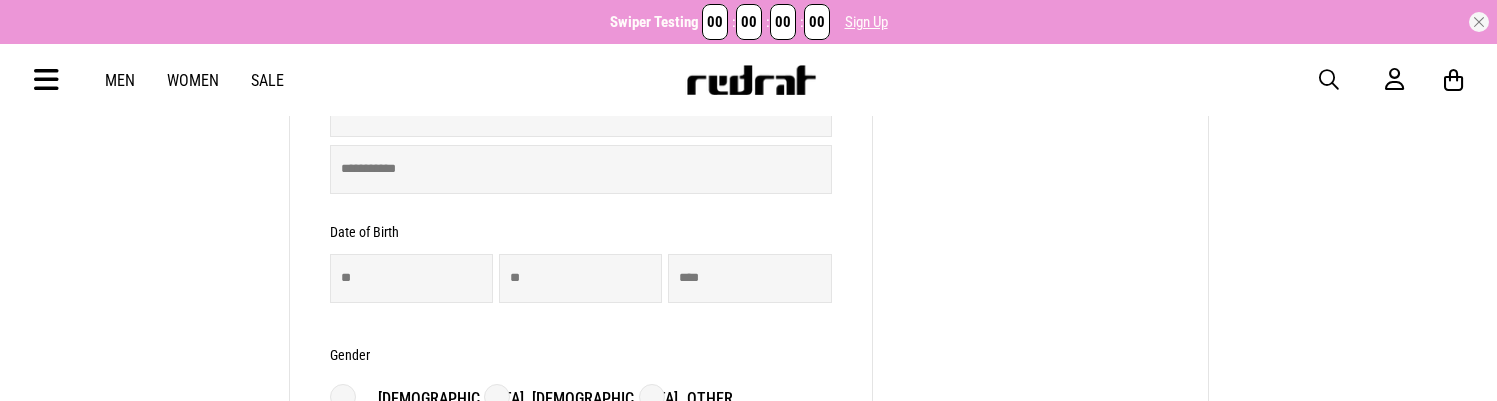 scroll, scrollTop: 521, scrollLeft: 0, axis: vertical 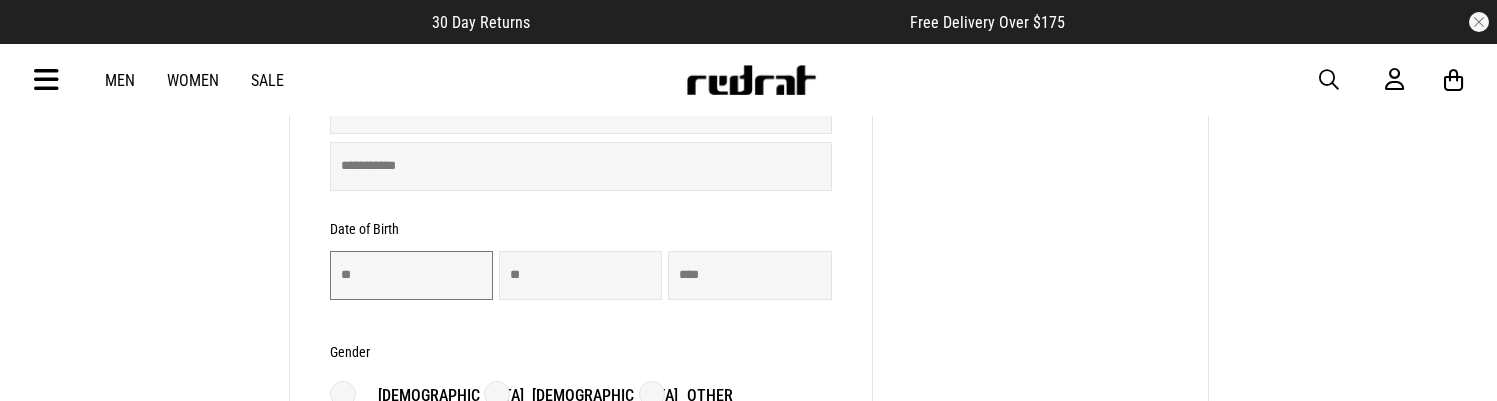 click at bounding box center (411, 275) 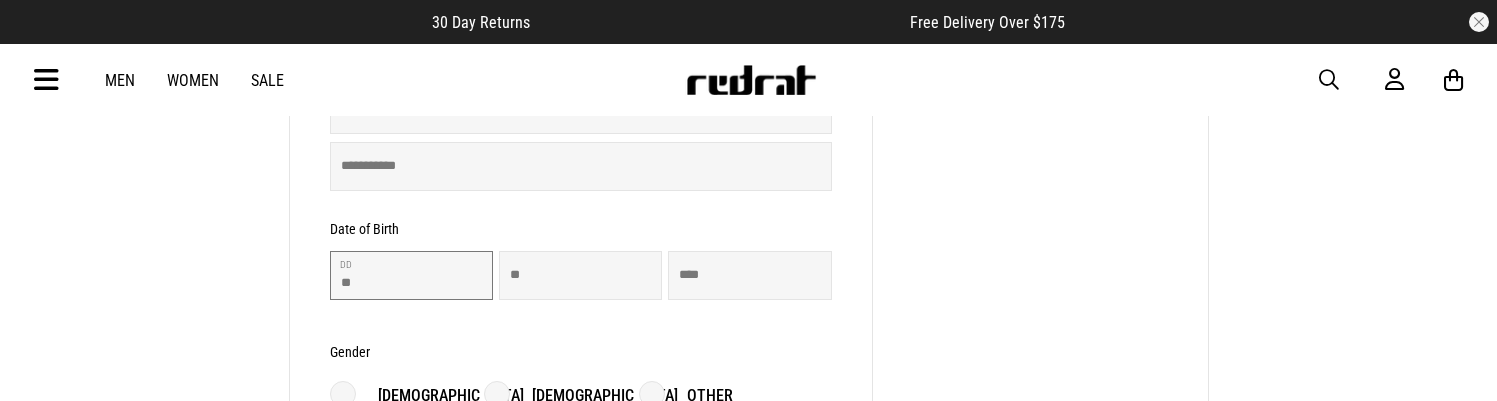 type on "**" 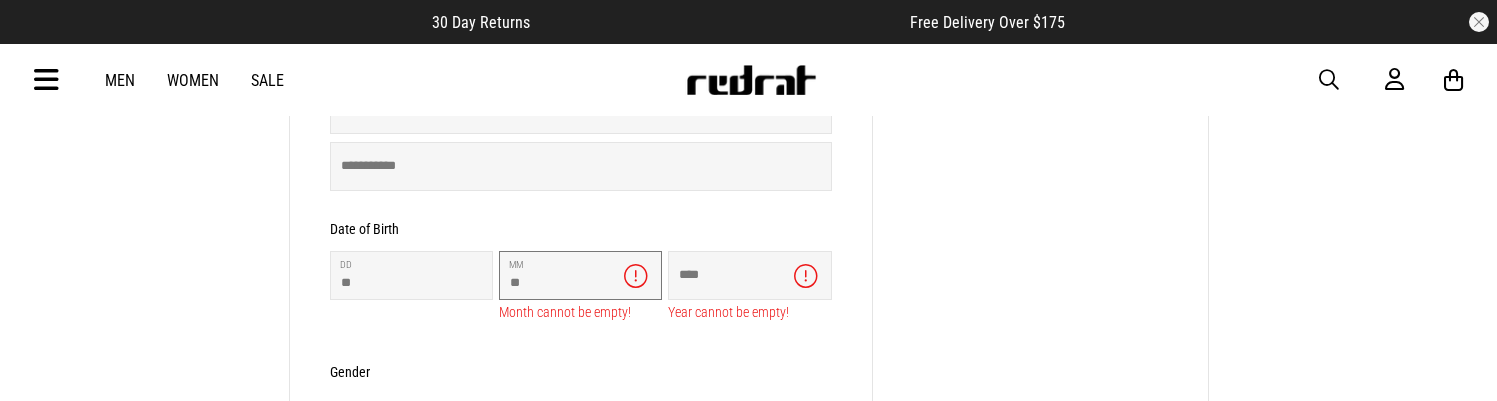type on "**" 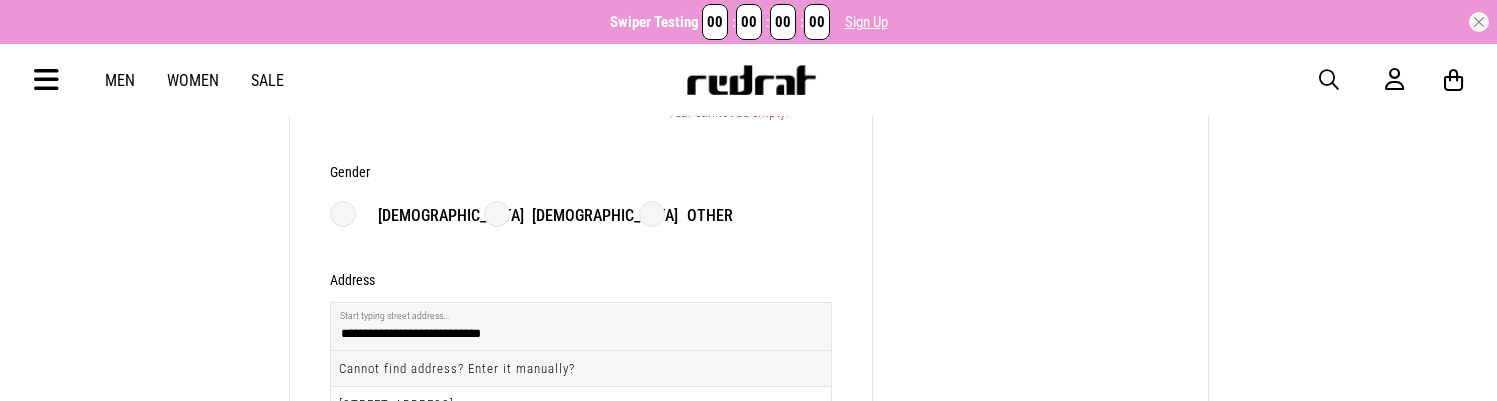 scroll, scrollTop: 746, scrollLeft: 0, axis: vertical 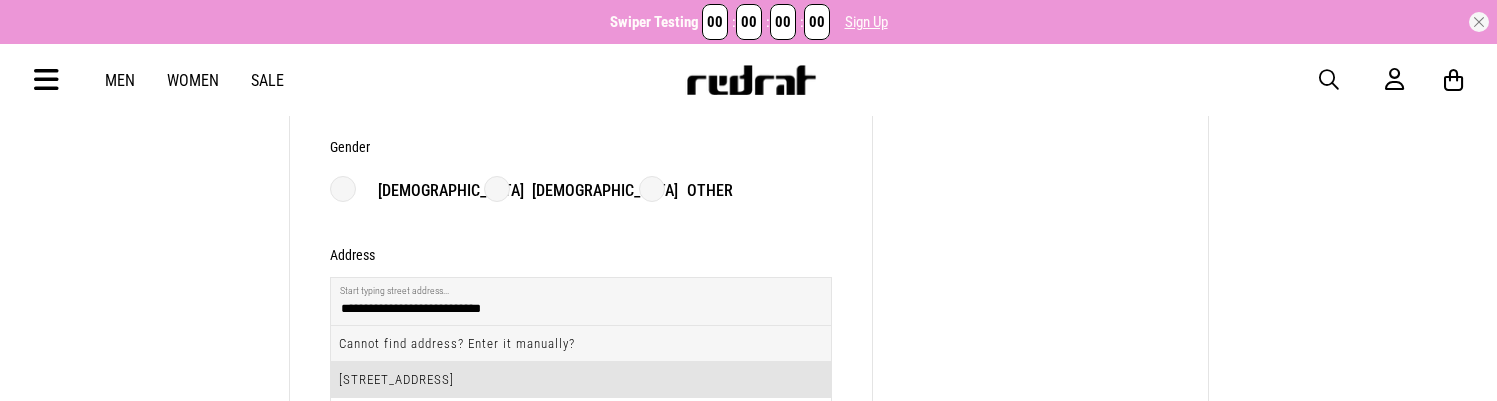 type on "****" 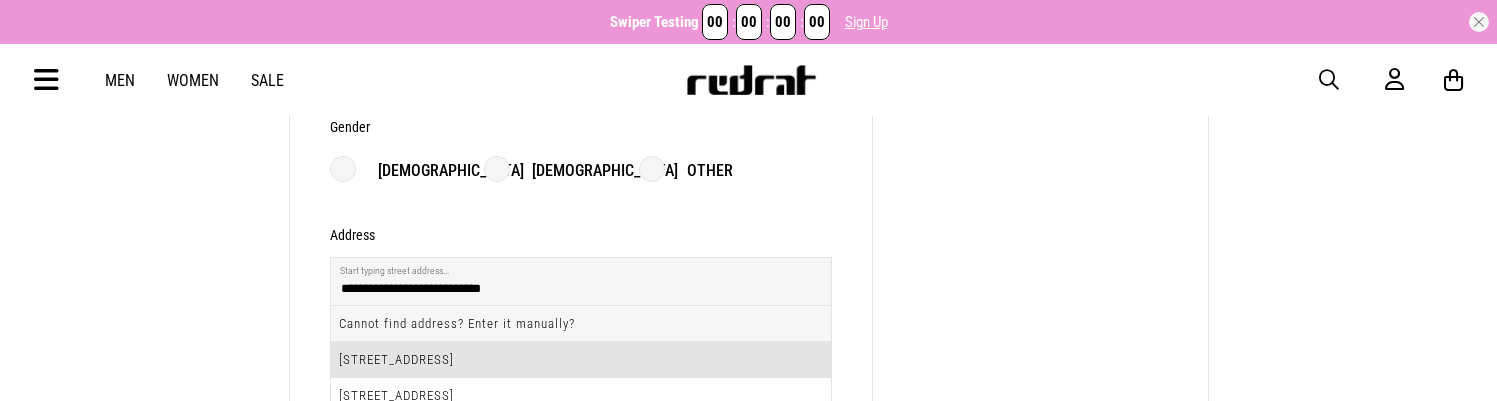click on "Cannot find address? Enter it manually? [STREET_ADDRESS]" at bounding box center [581, 360] 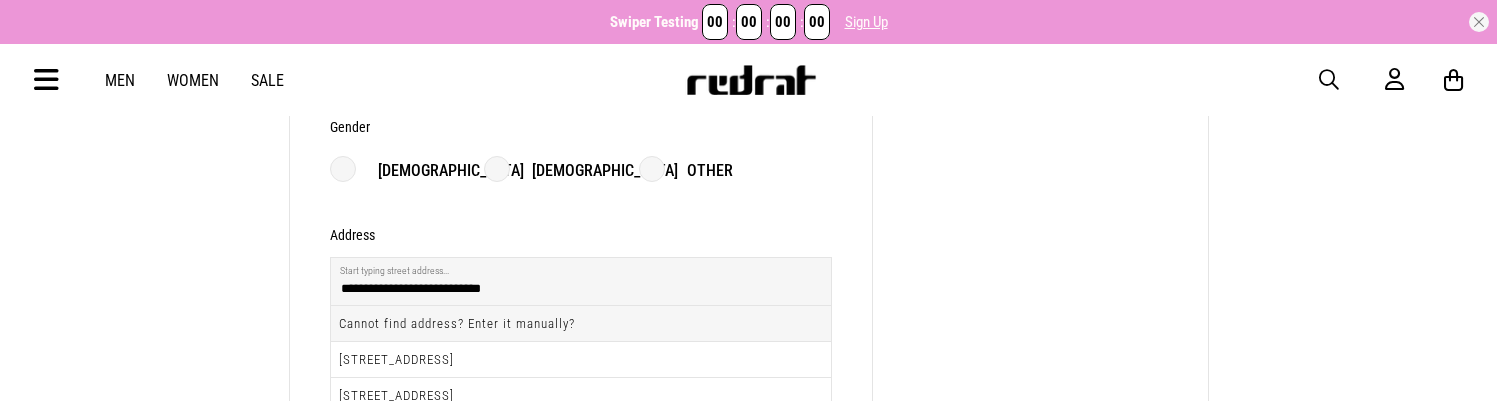 type on "**********" 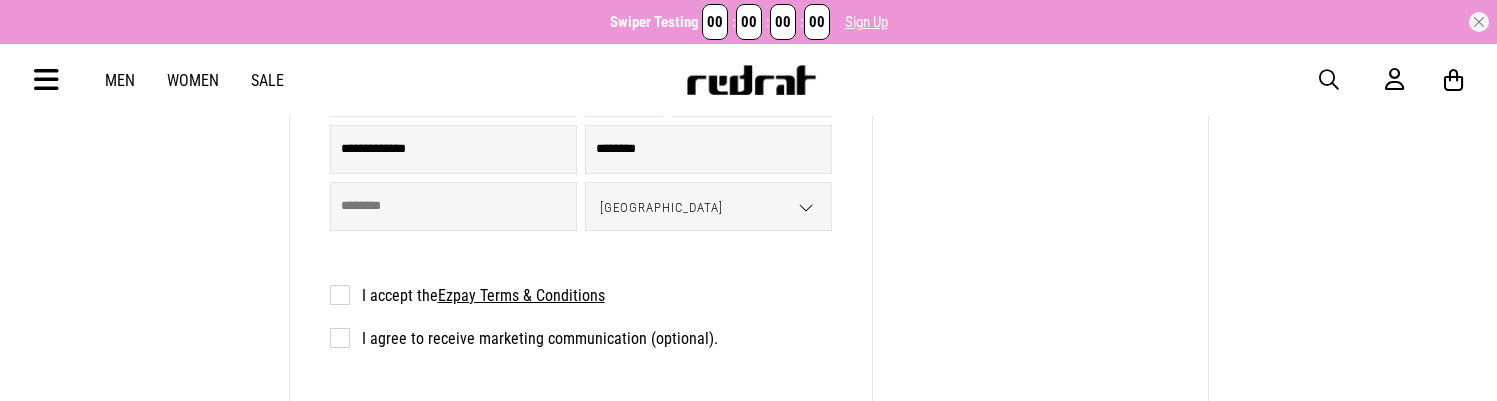 scroll, scrollTop: 1050, scrollLeft: 0, axis: vertical 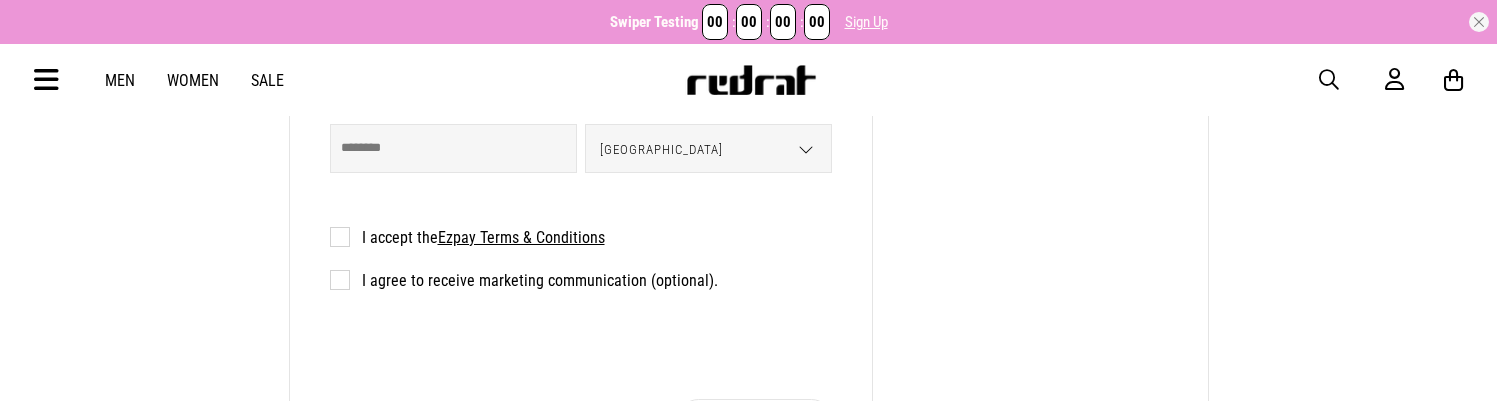 click on "I accept the  Ezpay Terms & Conditions" at bounding box center [467, 237] 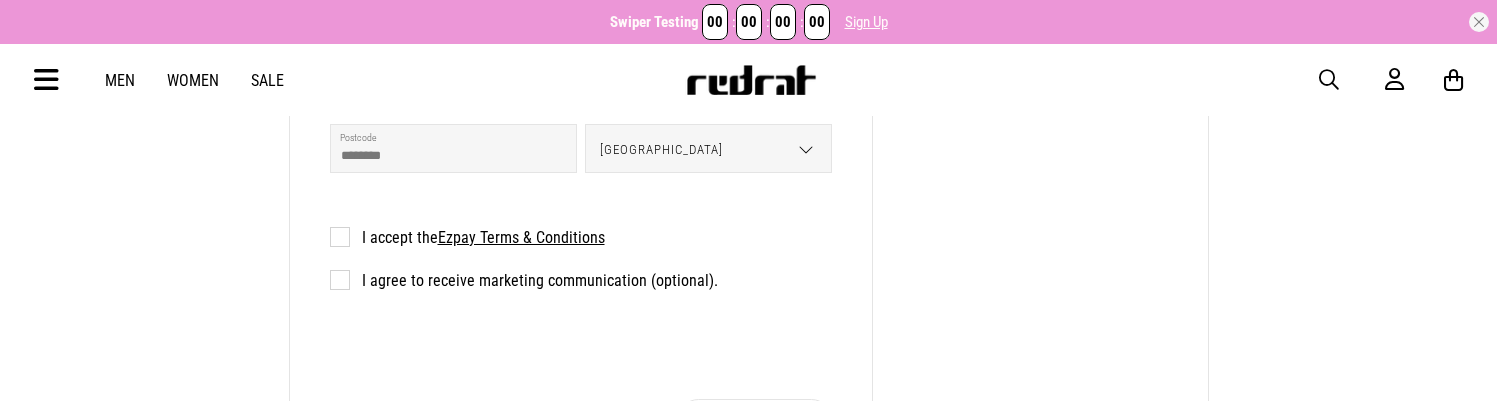 click on "I agree to receive marketing communication (optional)." at bounding box center [524, 280] 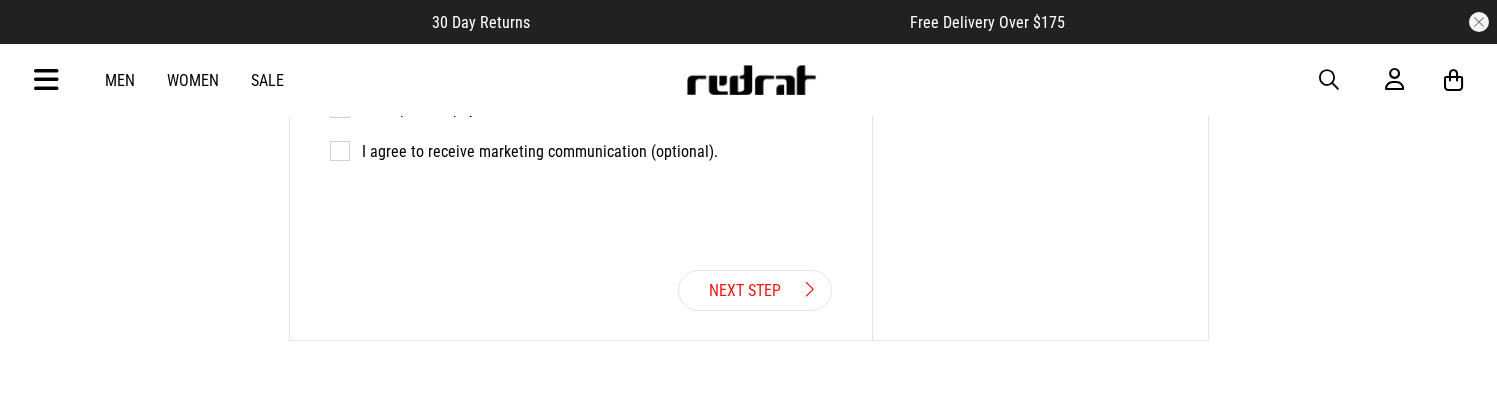 scroll, scrollTop: 1196, scrollLeft: 0, axis: vertical 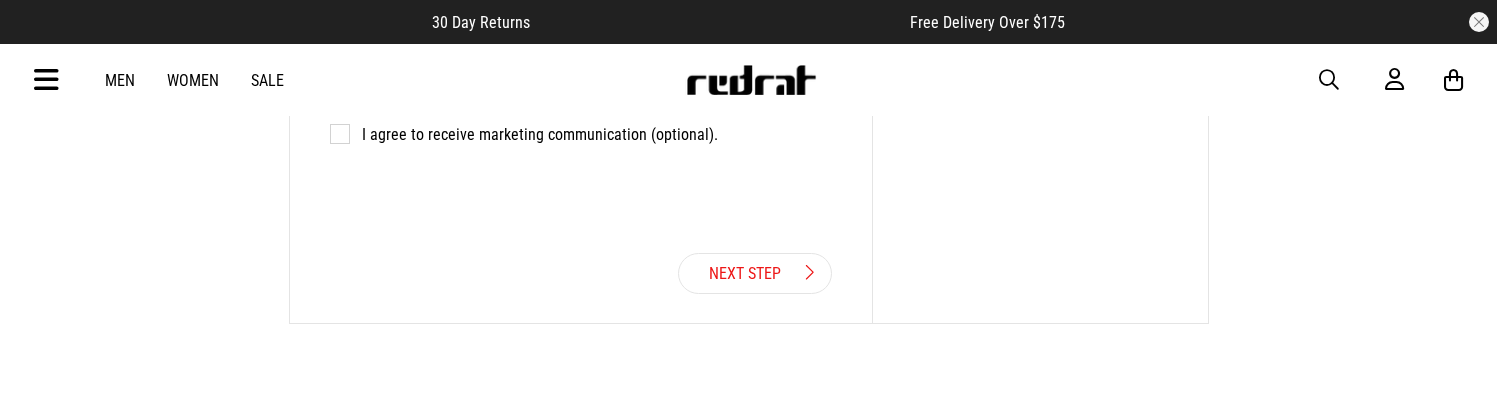 click on "Next Step" at bounding box center (755, 273) 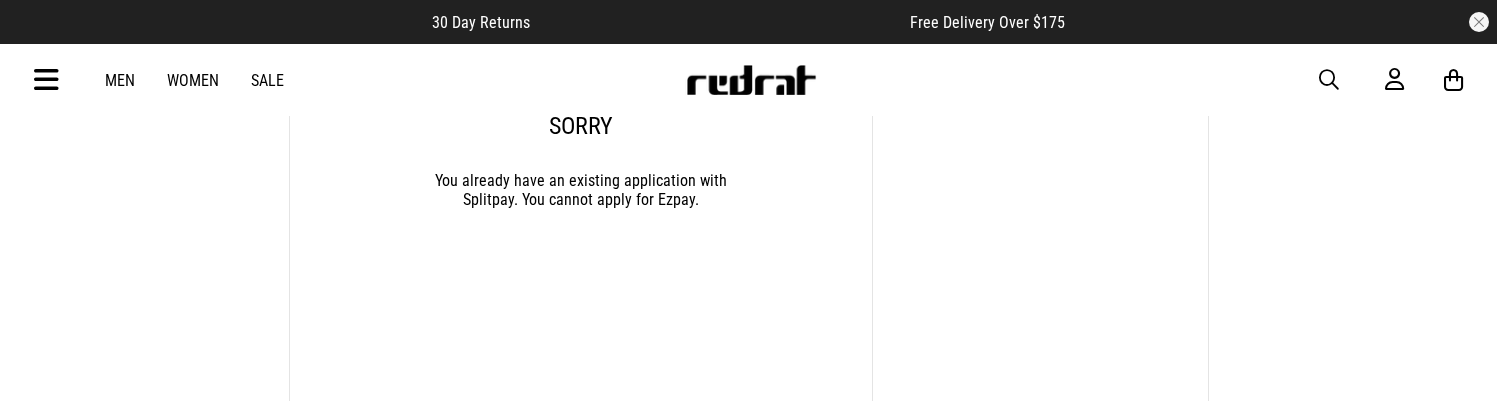 scroll, scrollTop: 476, scrollLeft: 0, axis: vertical 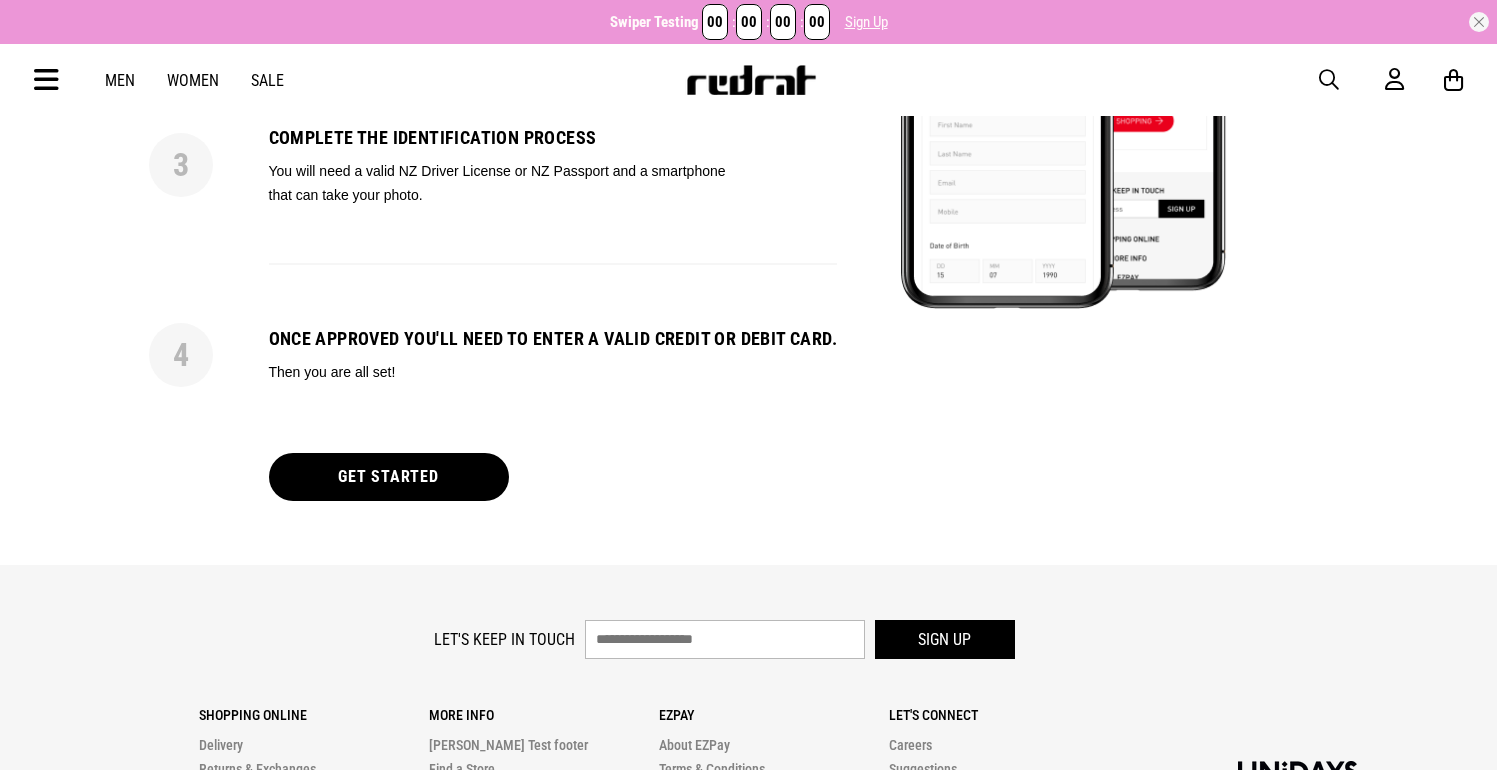 click on "GET STARTED" at bounding box center [389, 477] 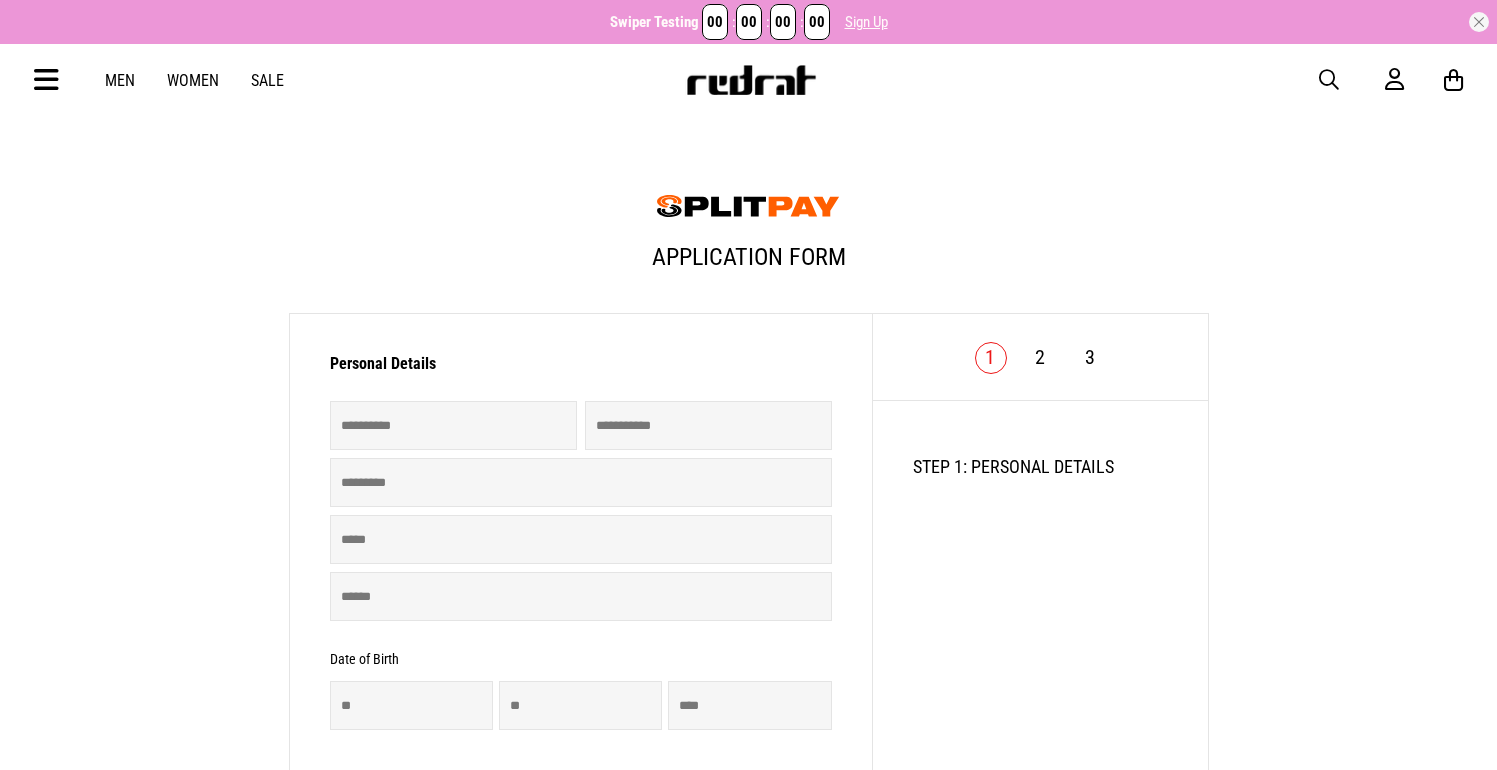 scroll, scrollTop: 0, scrollLeft: 0, axis: both 